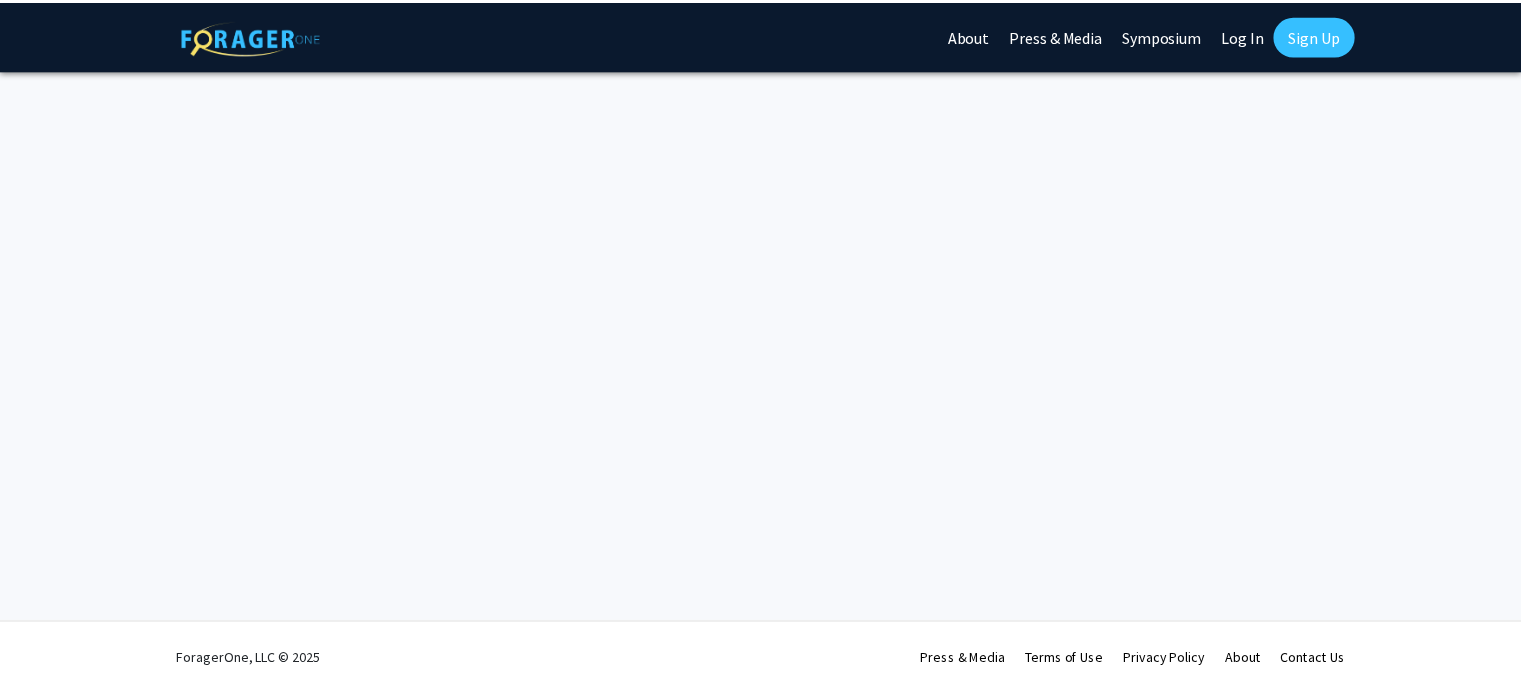 scroll, scrollTop: 0, scrollLeft: 0, axis: both 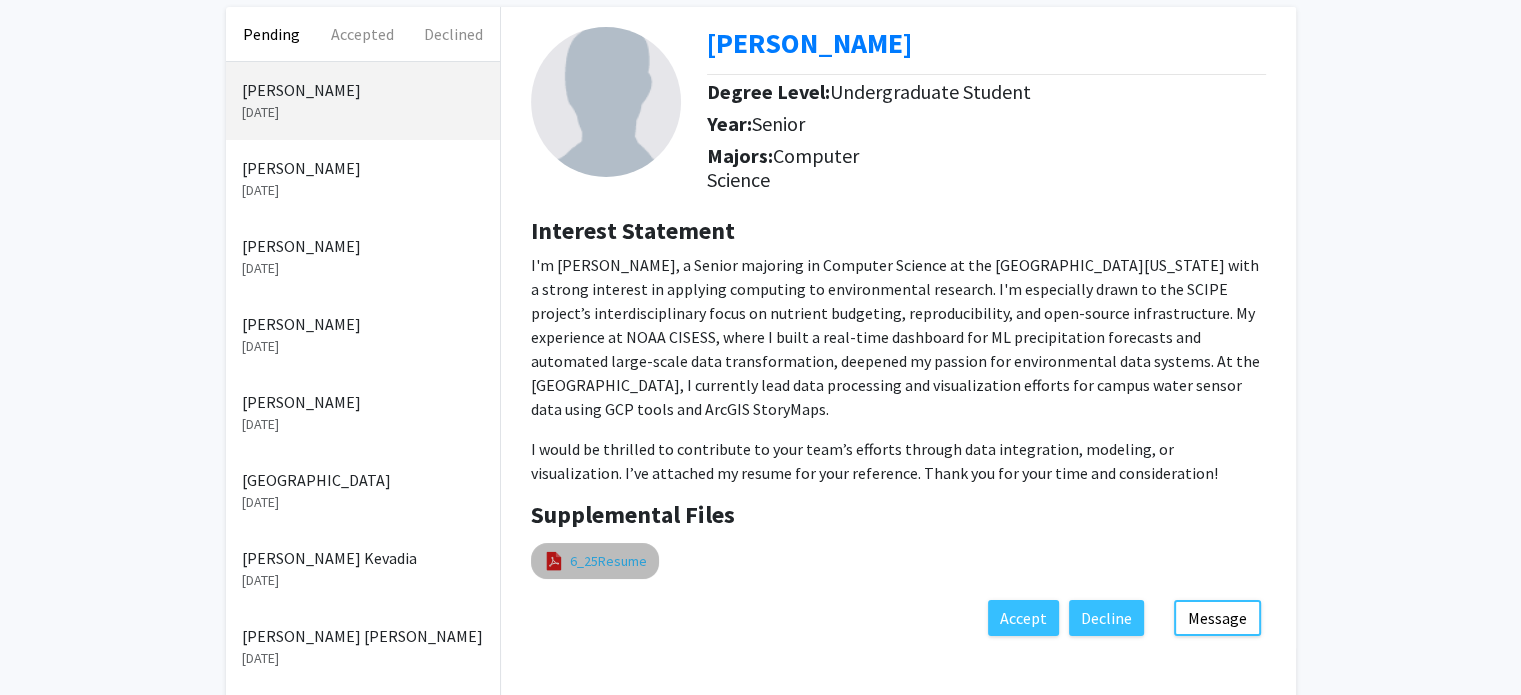 click on "6_25Resume" at bounding box center (608, 561) 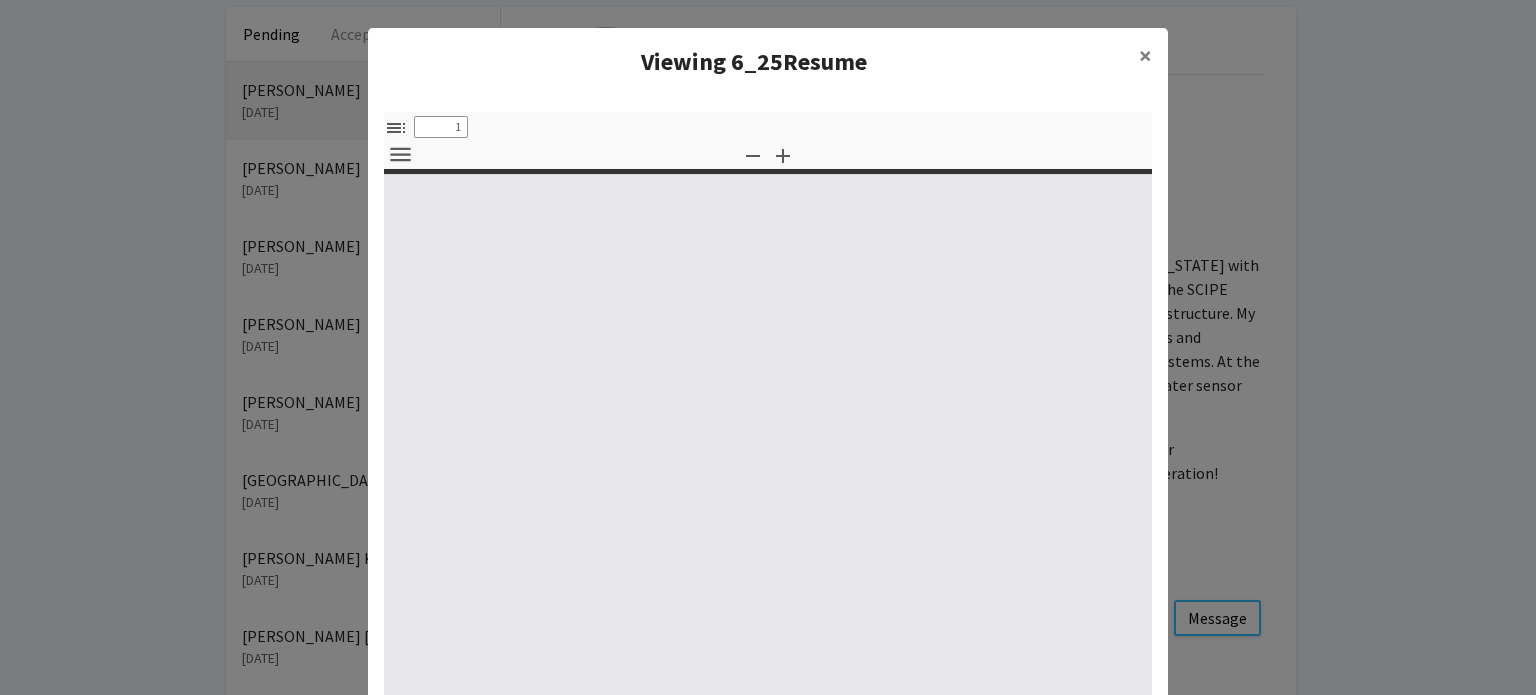 select on "custom" 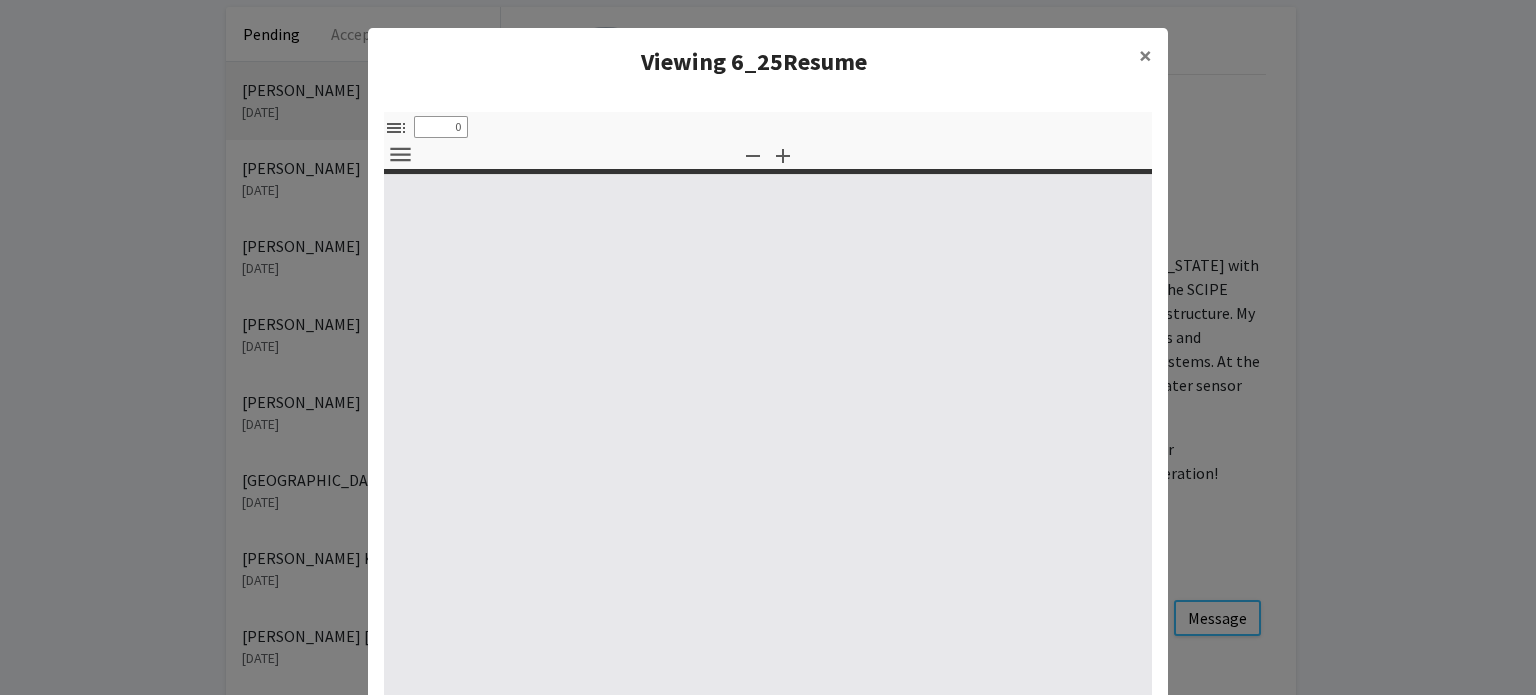 select on "custom" 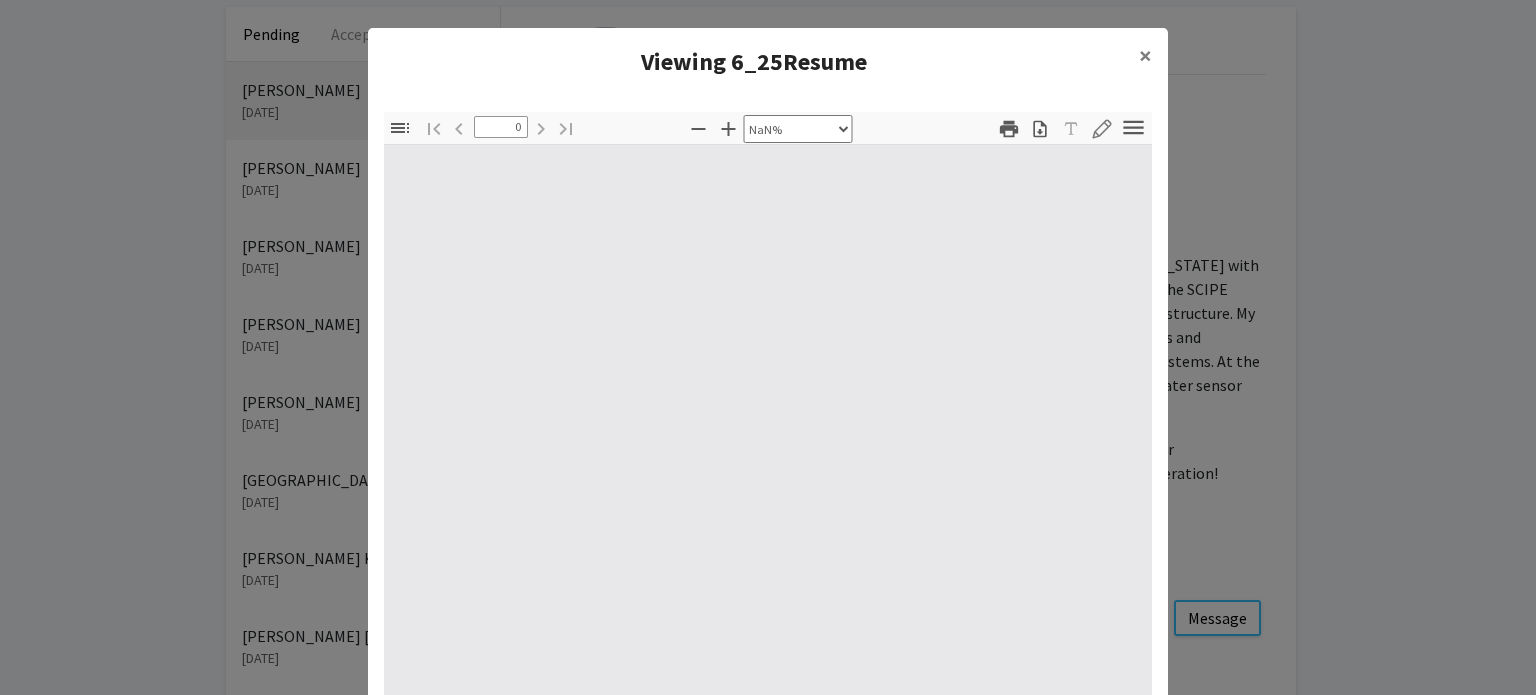type on "1" 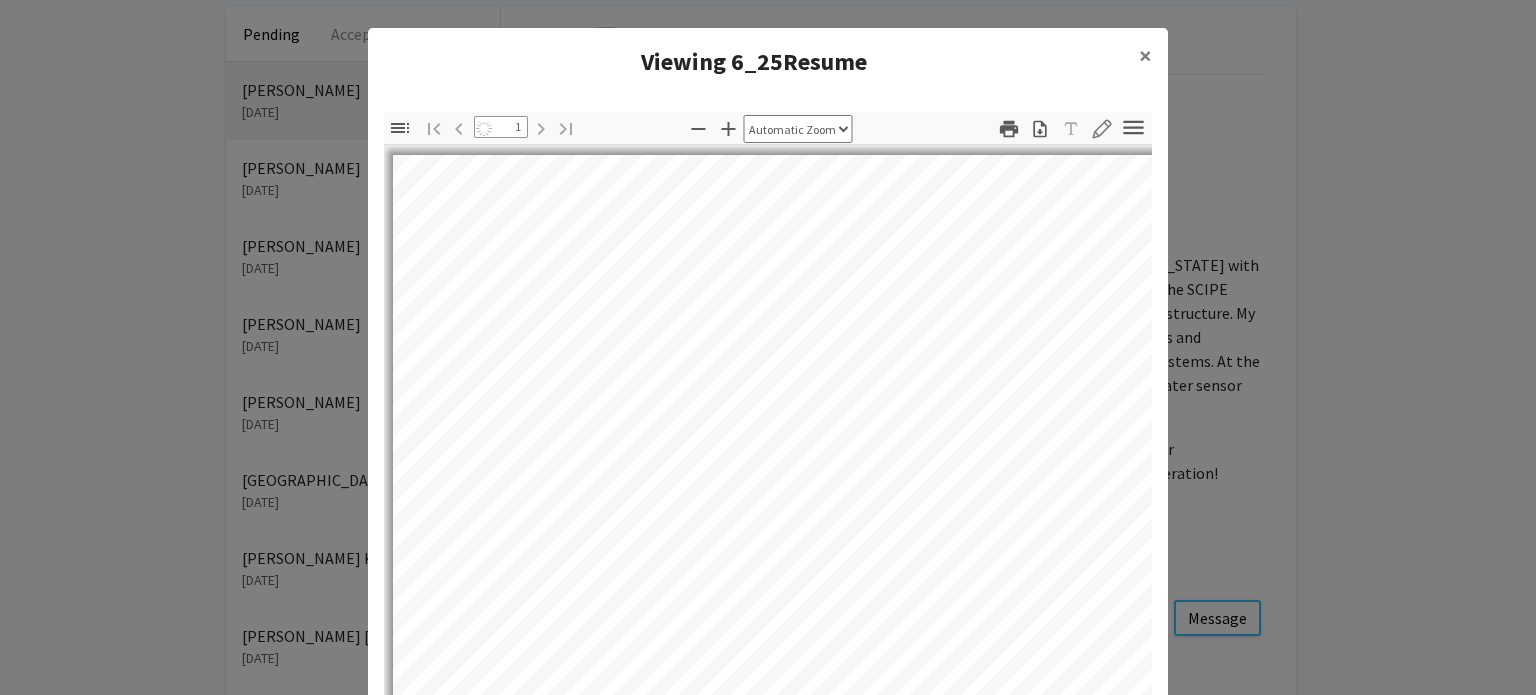 select on "auto" 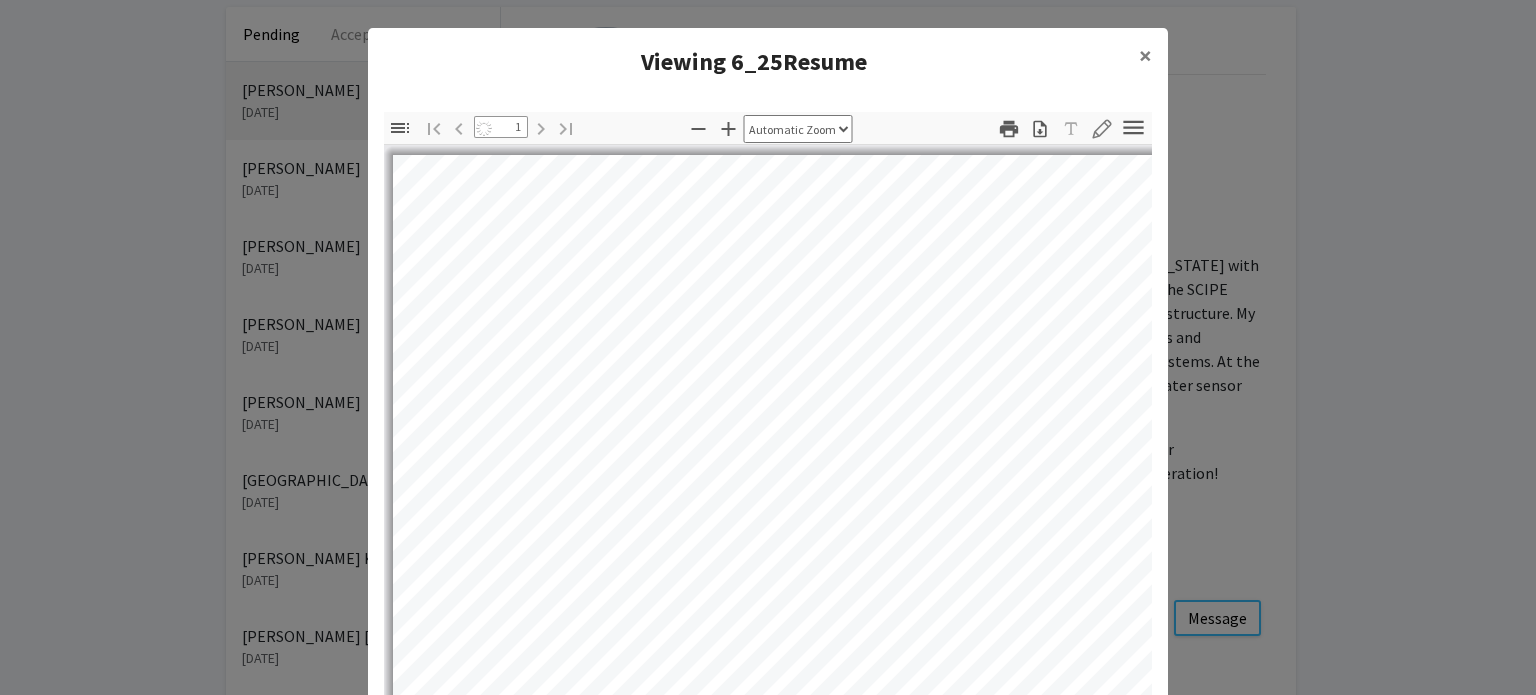 scroll, scrollTop: 0, scrollLeft: 0, axis: both 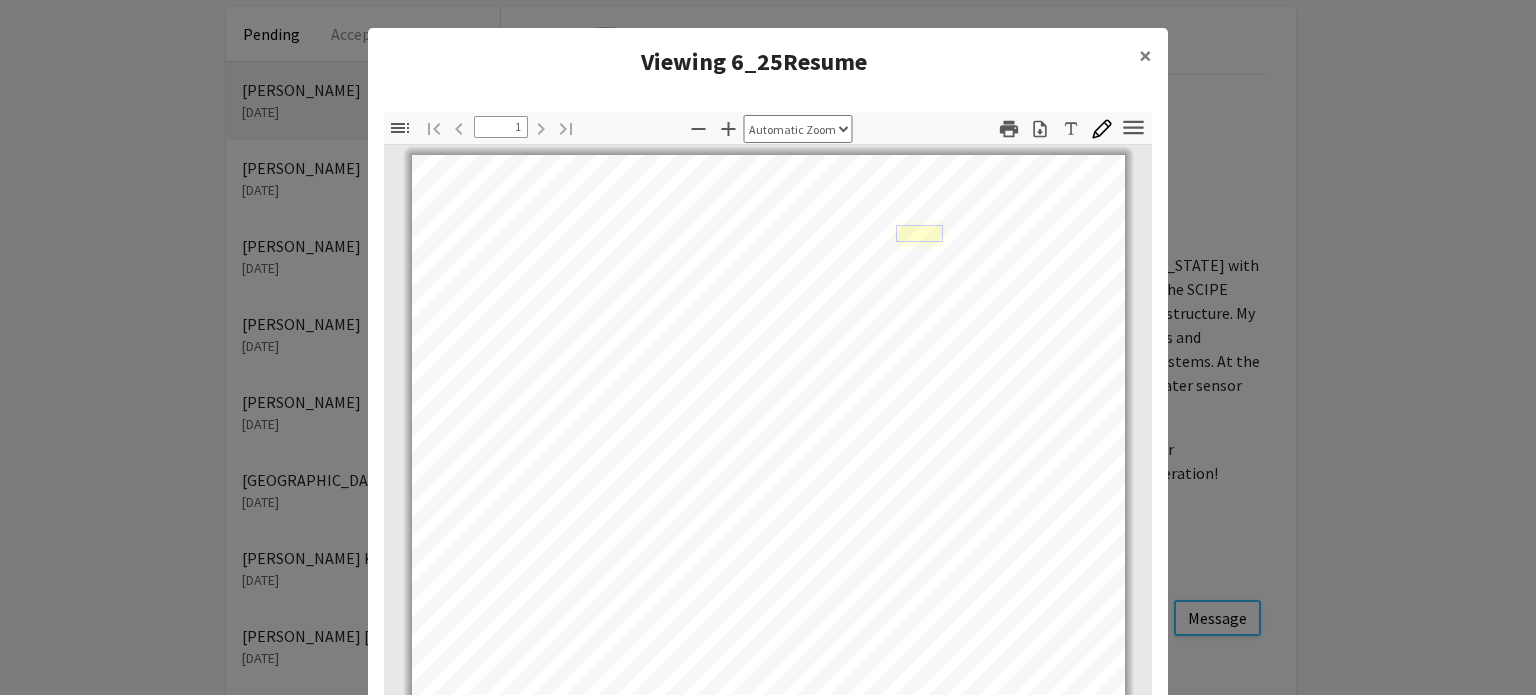 click at bounding box center [919, 233] 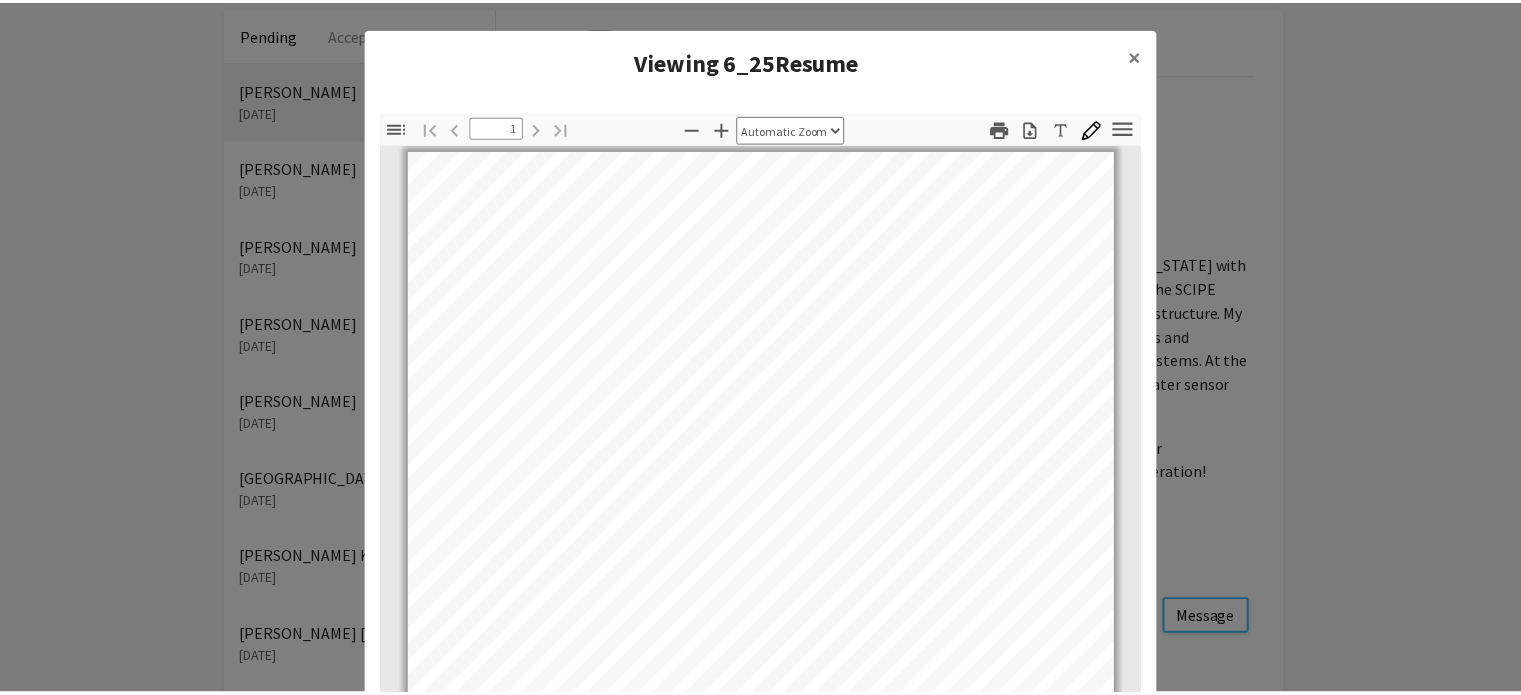 scroll, scrollTop: 0, scrollLeft: 0, axis: both 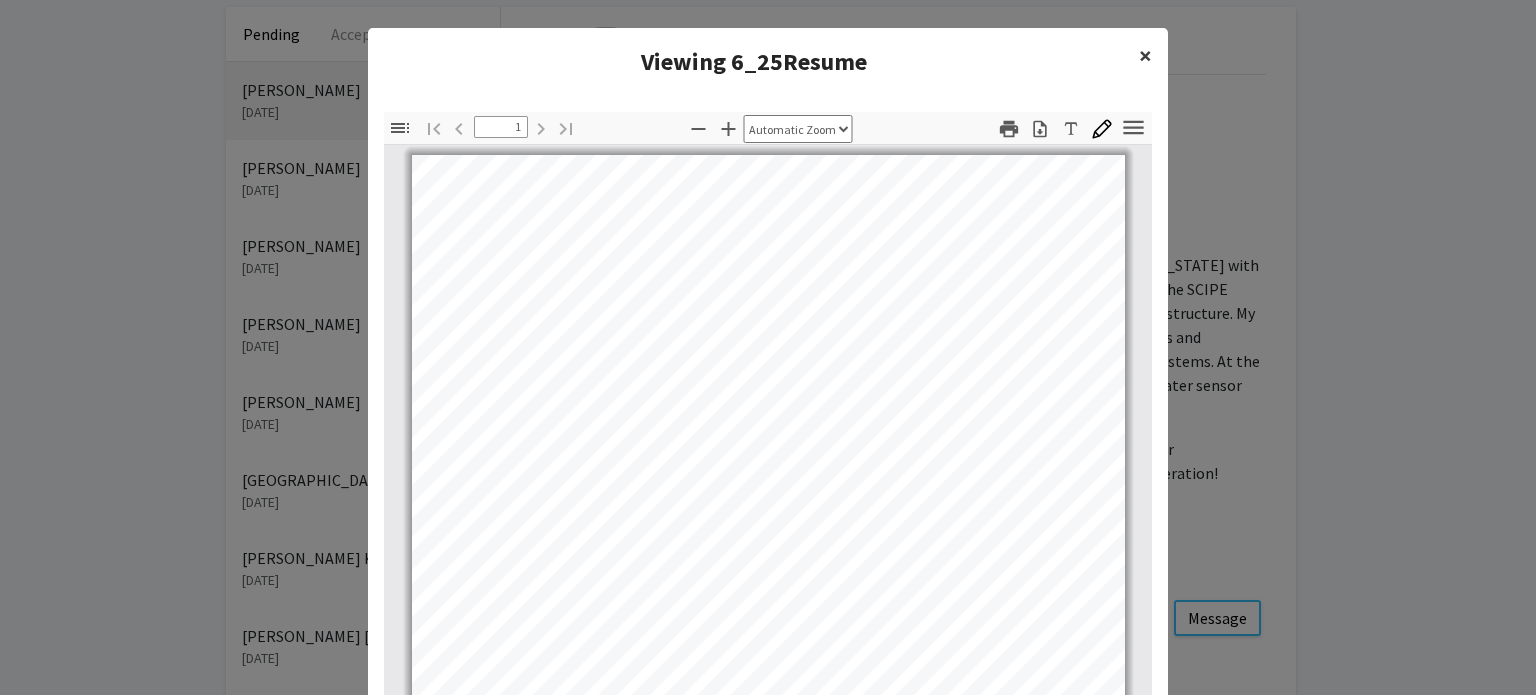 click on "×" 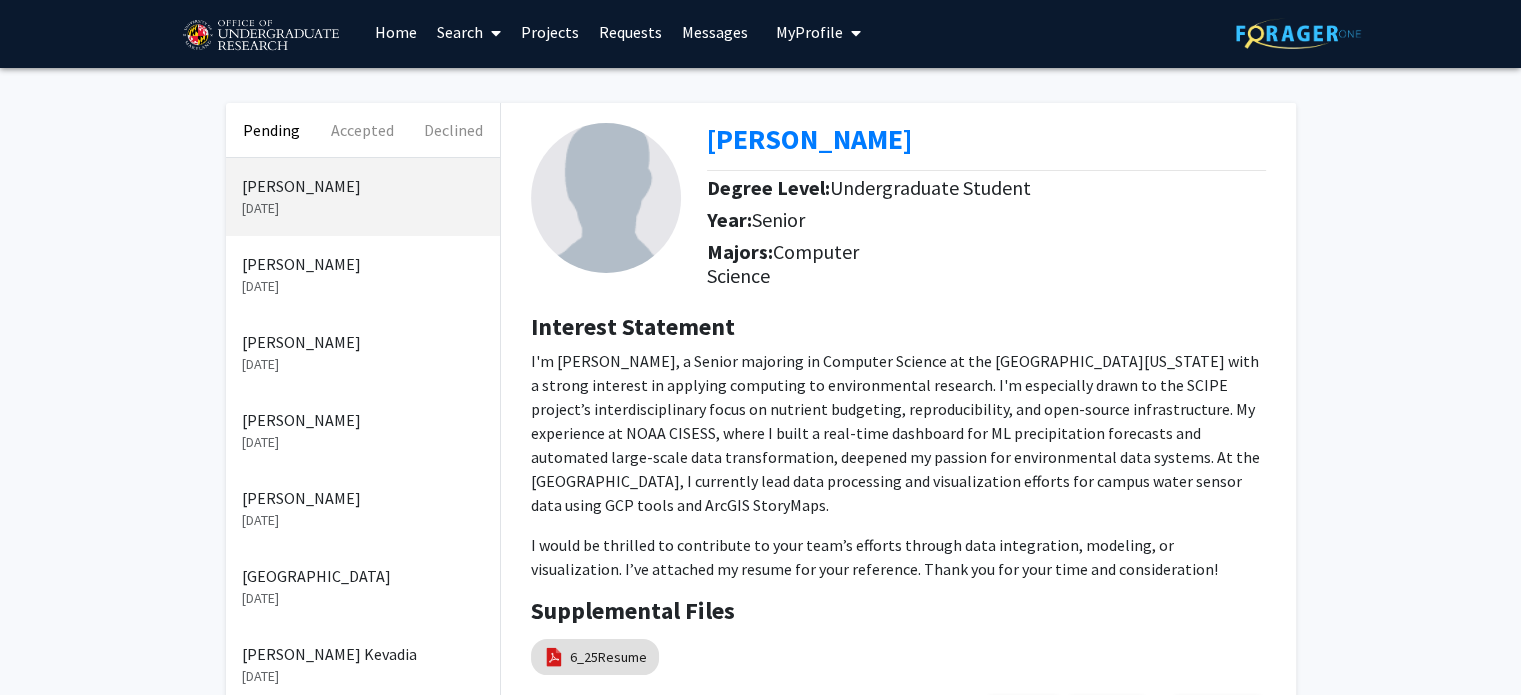 scroll, scrollTop: 0, scrollLeft: 0, axis: both 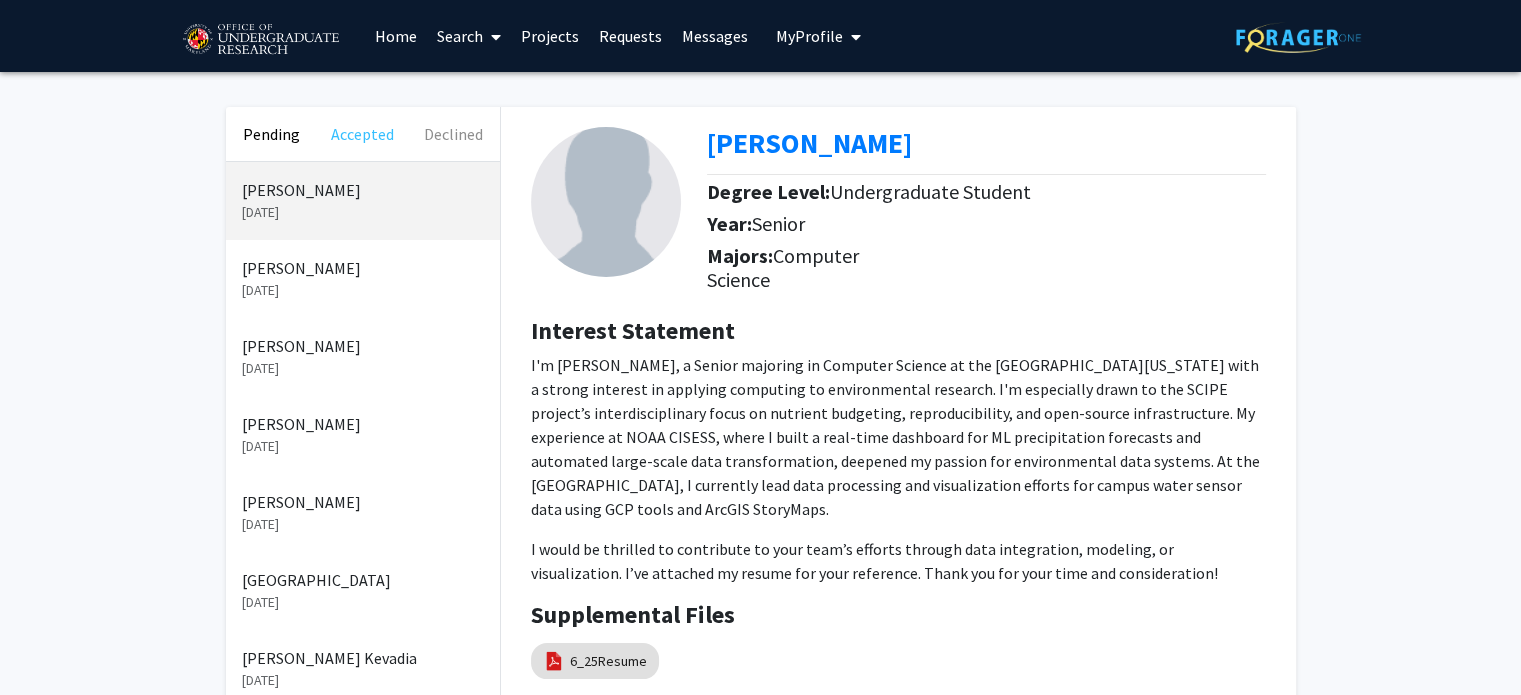 click on "Accepted" at bounding box center [362, 134] 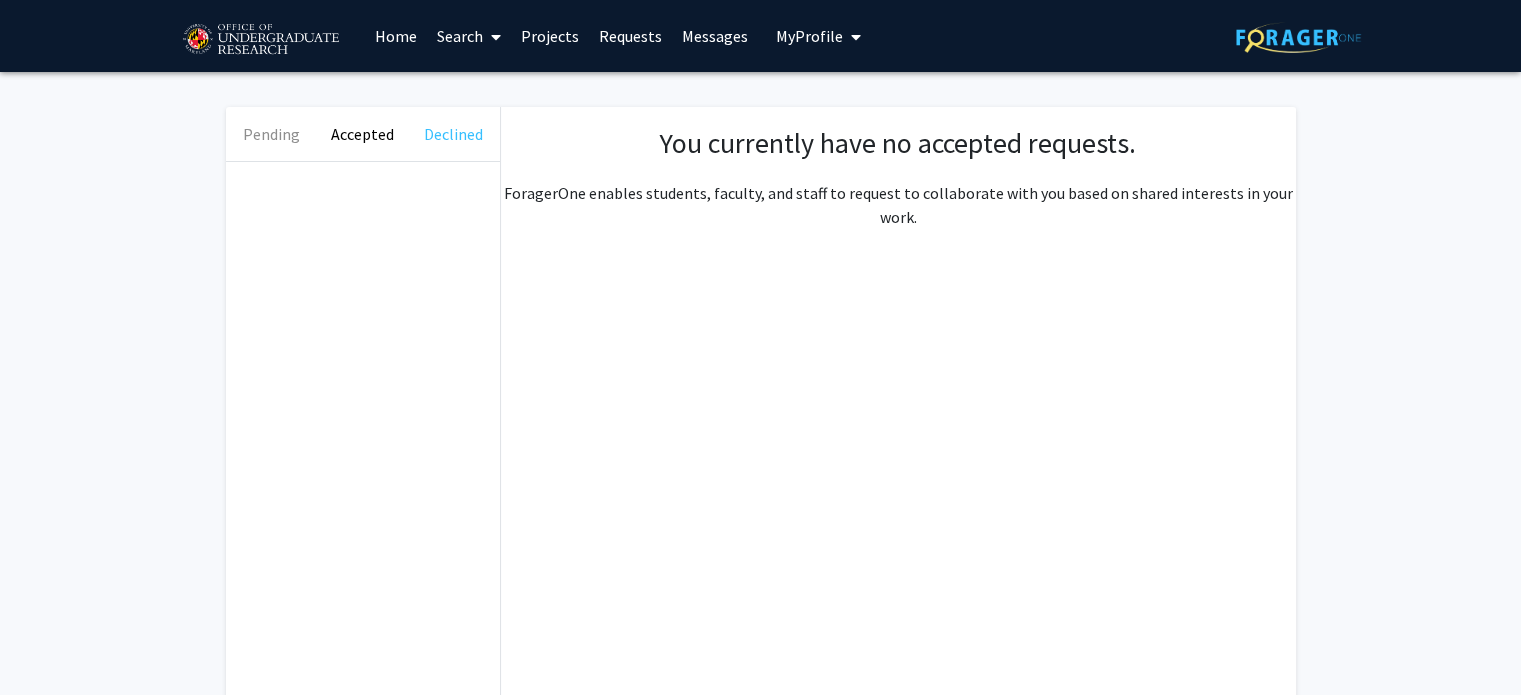 click on "Declined" at bounding box center [453, 134] 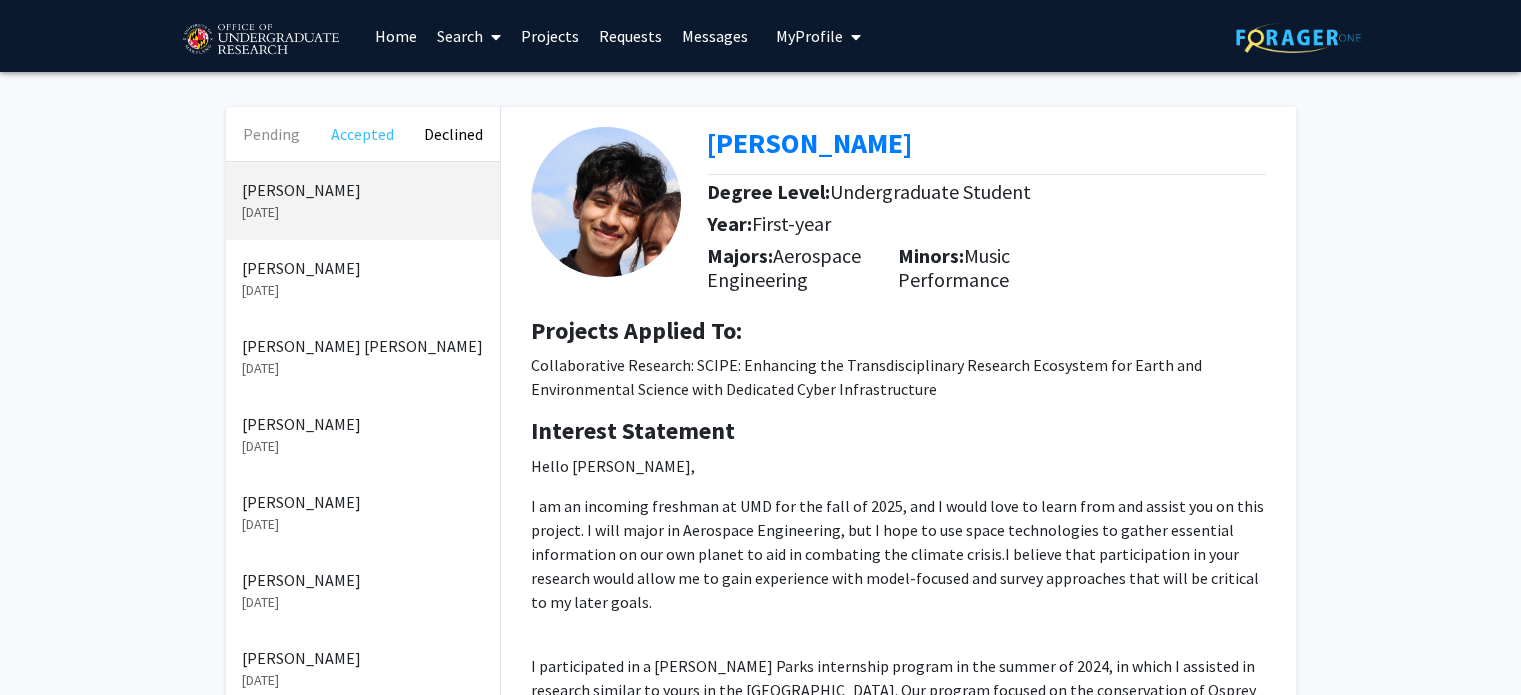 click on "Accepted" at bounding box center [362, 134] 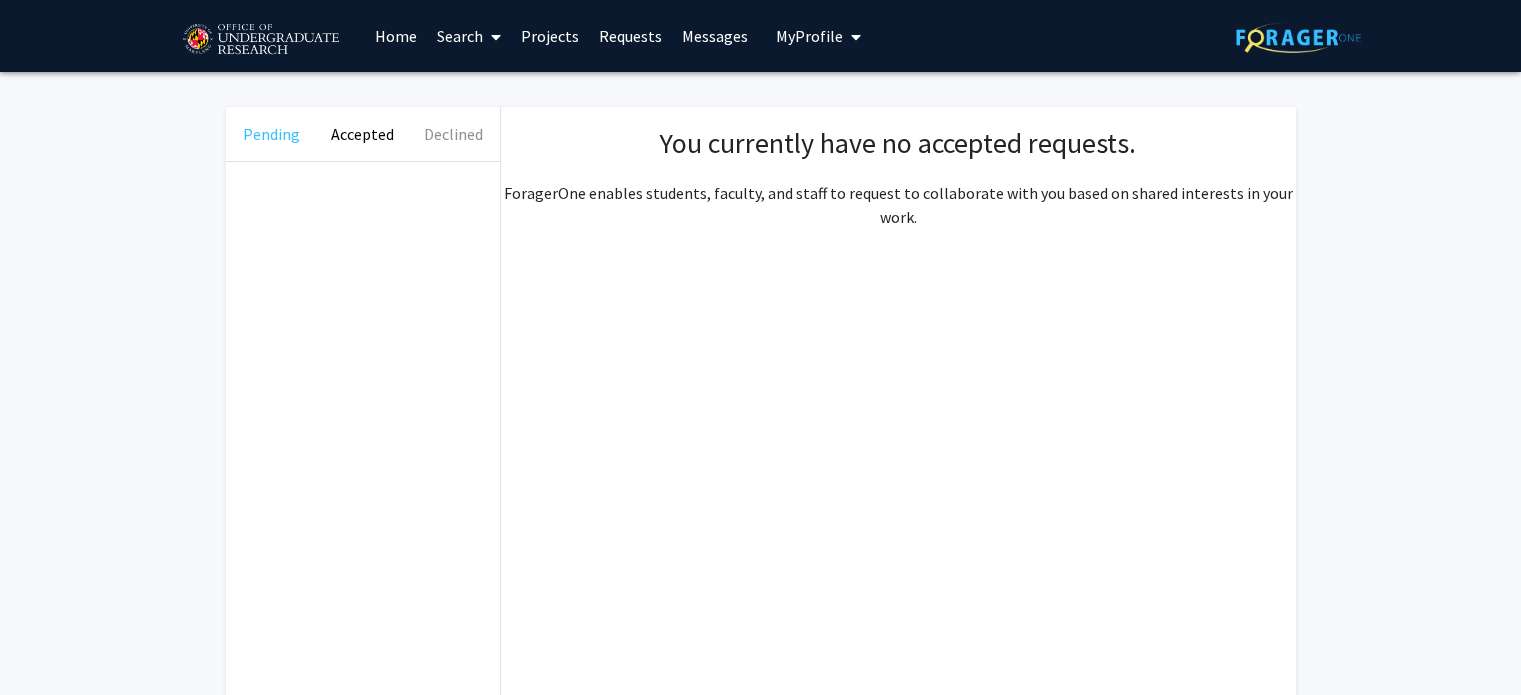 click on "Pending" at bounding box center (271, 134) 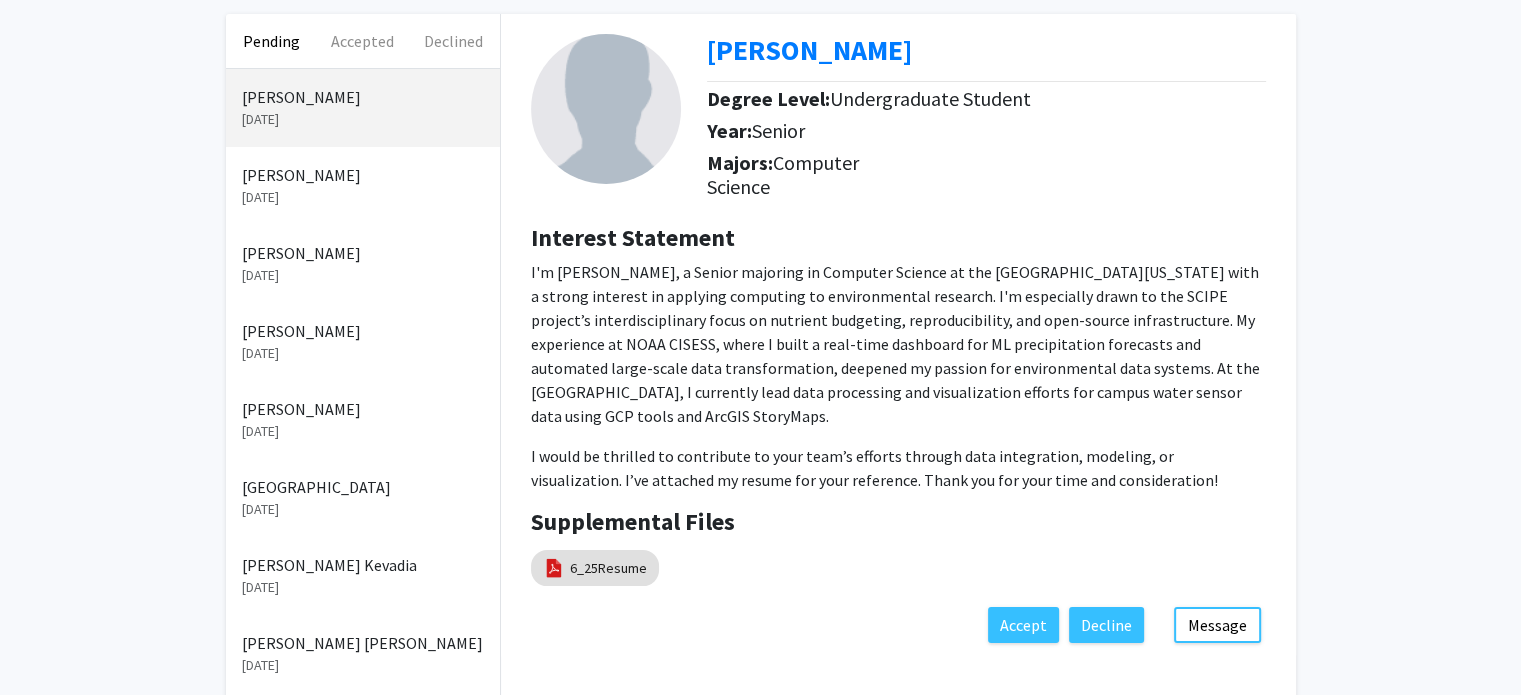 scroll, scrollTop: 108, scrollLeft: 0, axis: vertical 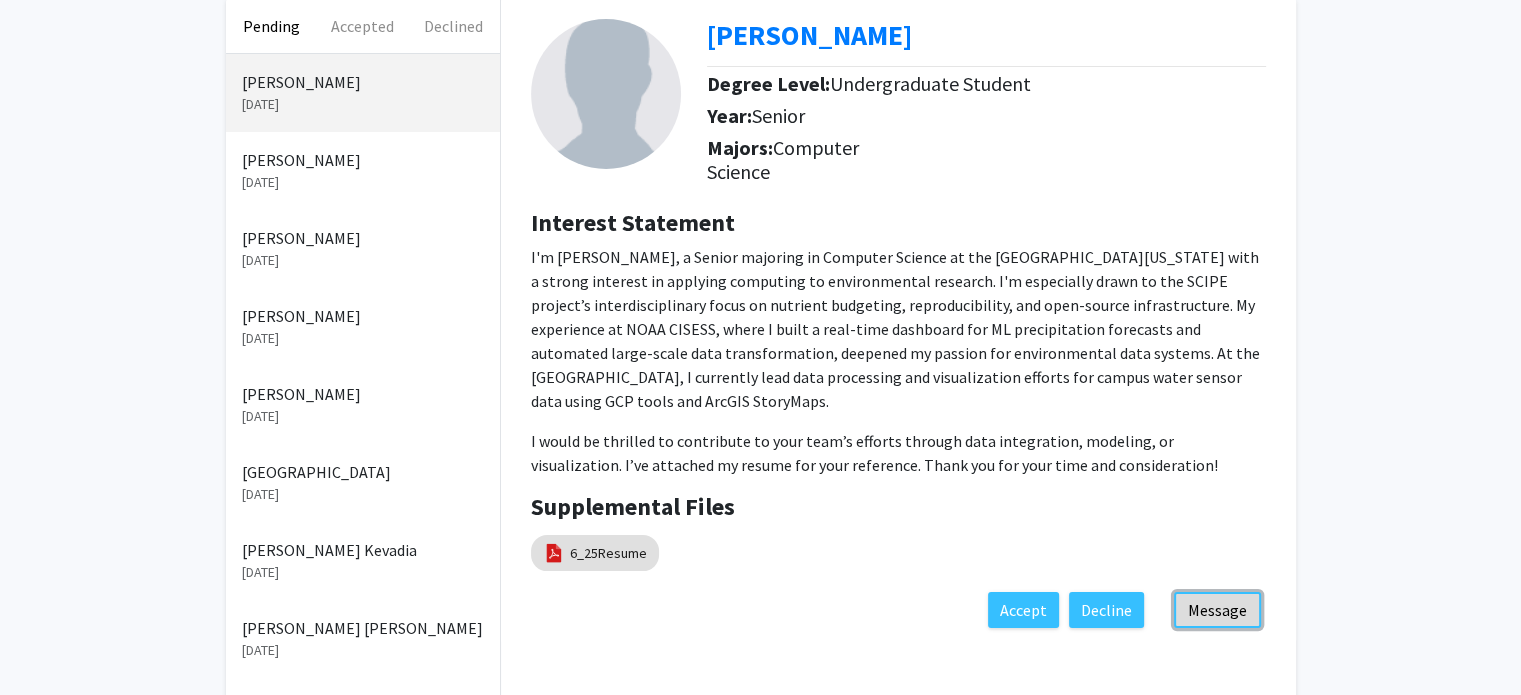 click on "Message" at bounding box center [1217, 610] 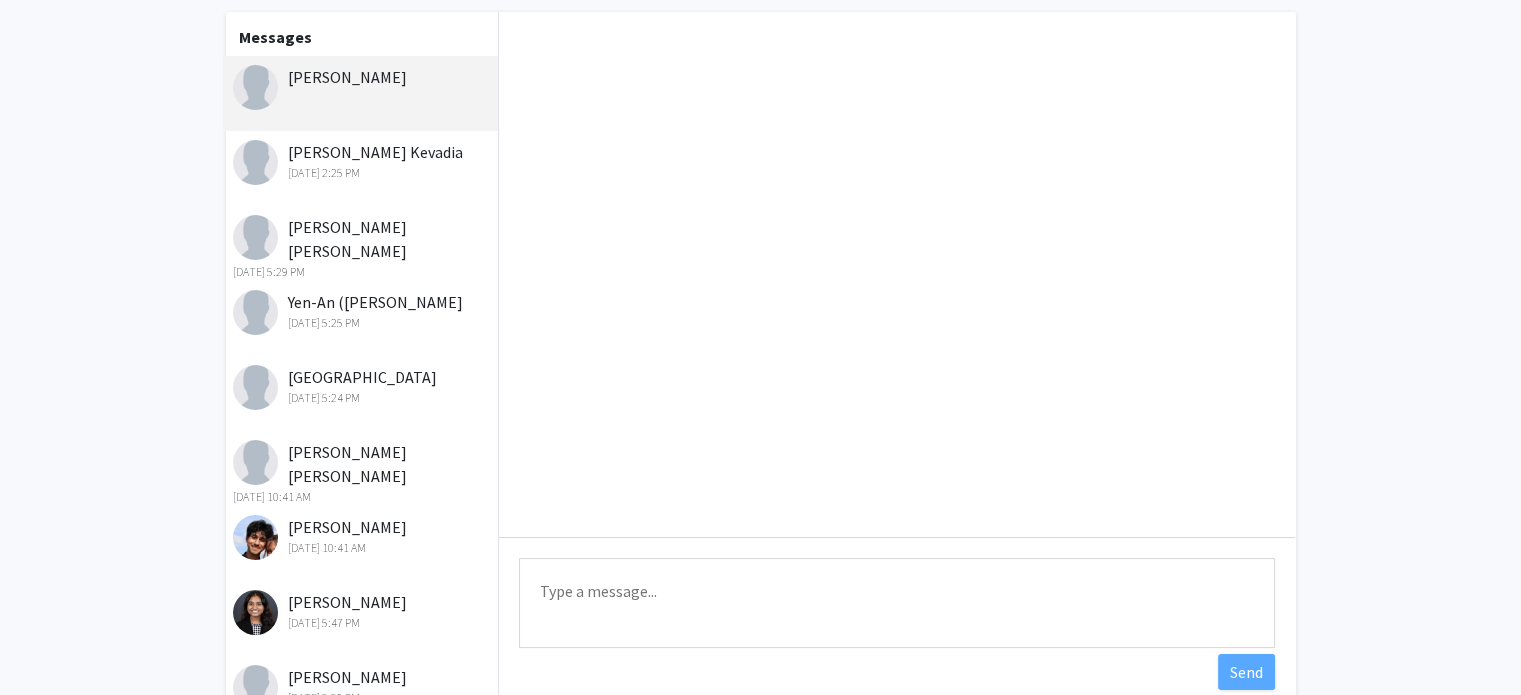 scroll, scrollTop: 100, scrollLeft: 0, axis: vertical 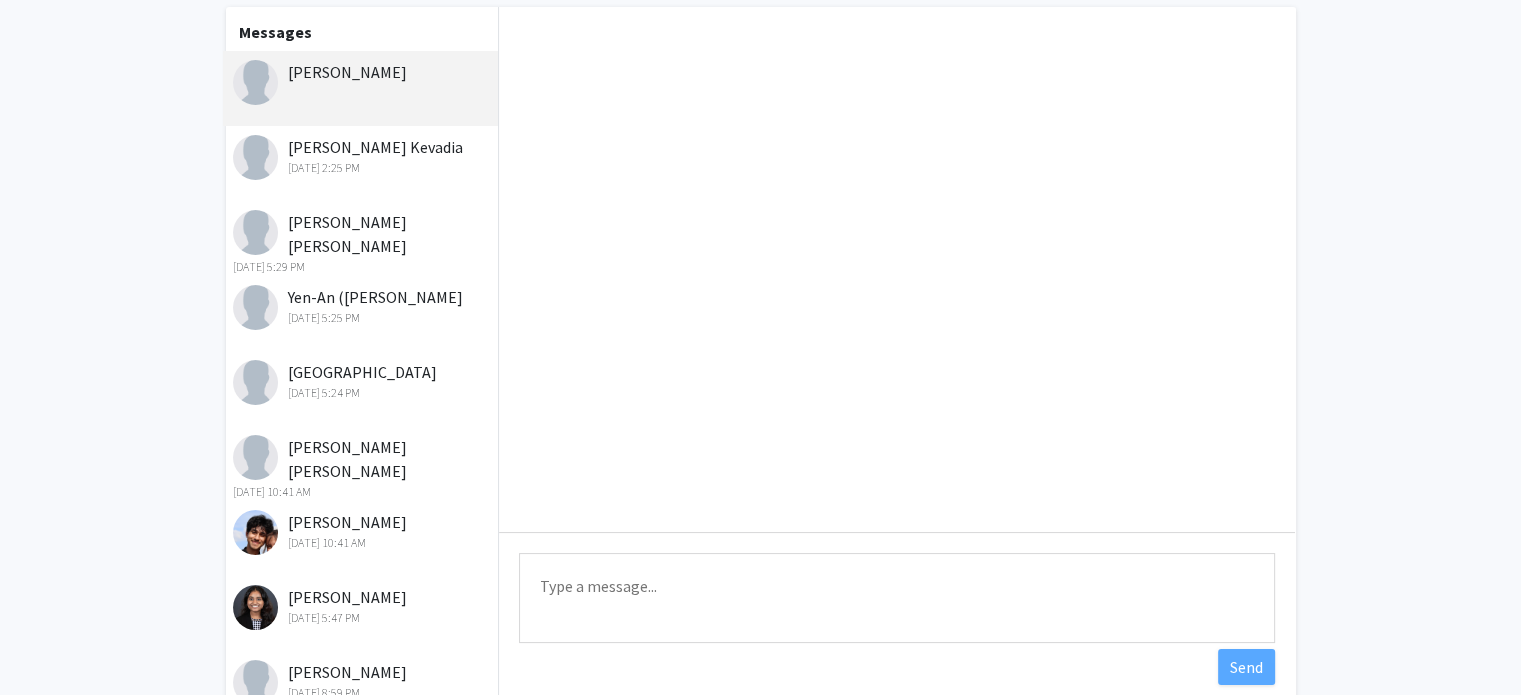 click on "Type a message" at bounding box center (897, 598) 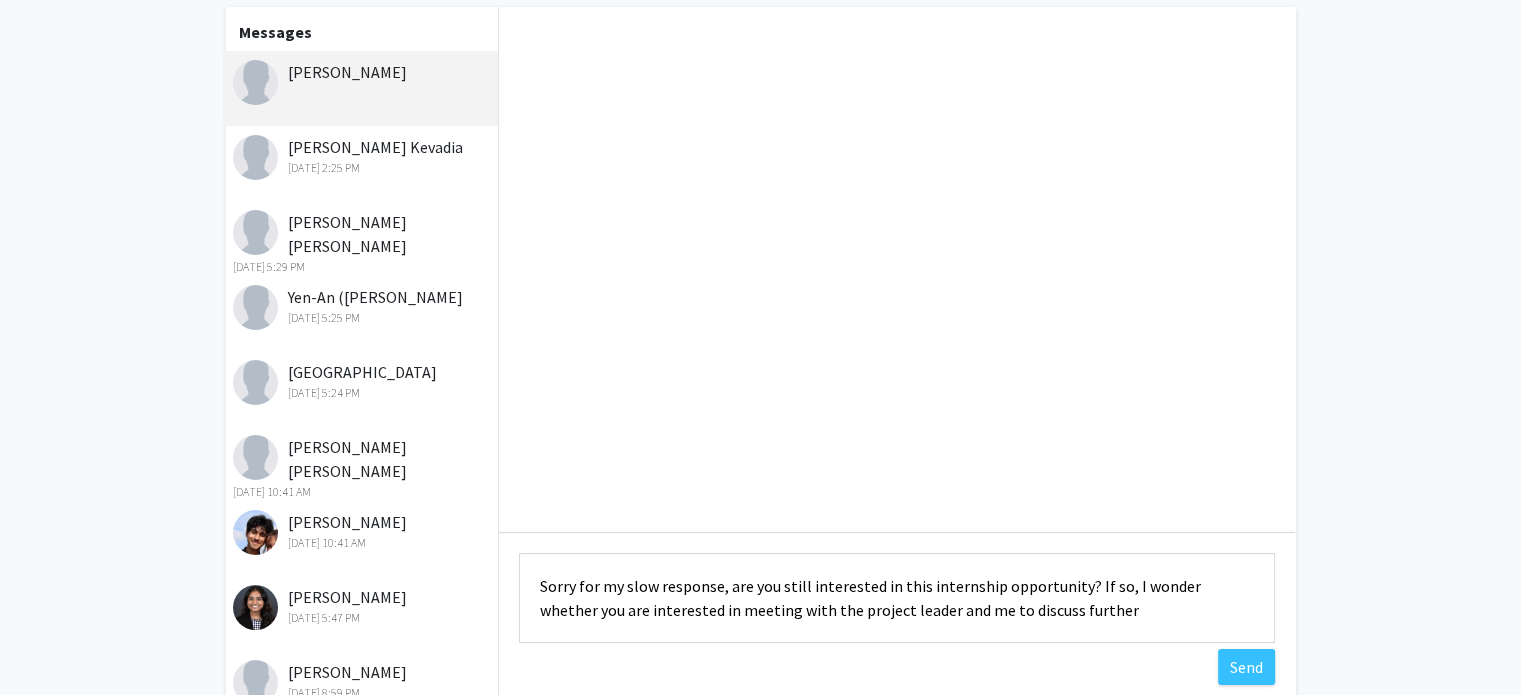 type on "Sorry for my slow response, are you still interested in this internship opportunity? If so, I wonder whether you are interested in meeting with the project leader and me to discuss further." 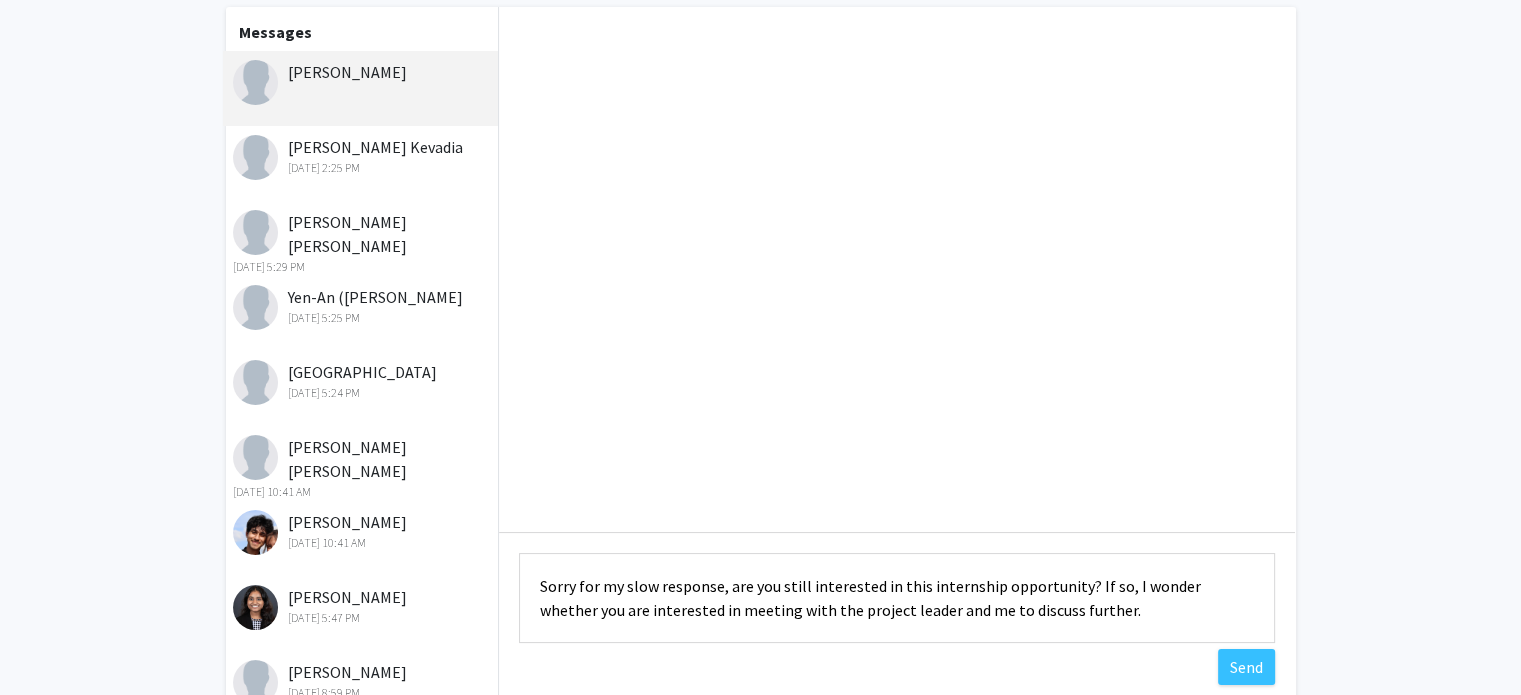 click on "Sorry for my slow response, are you still interested in this internship opportunity? If so, I wonder whether you are interested in meeting with the project leader and me to discuss further." at bounding box center (897, 598) 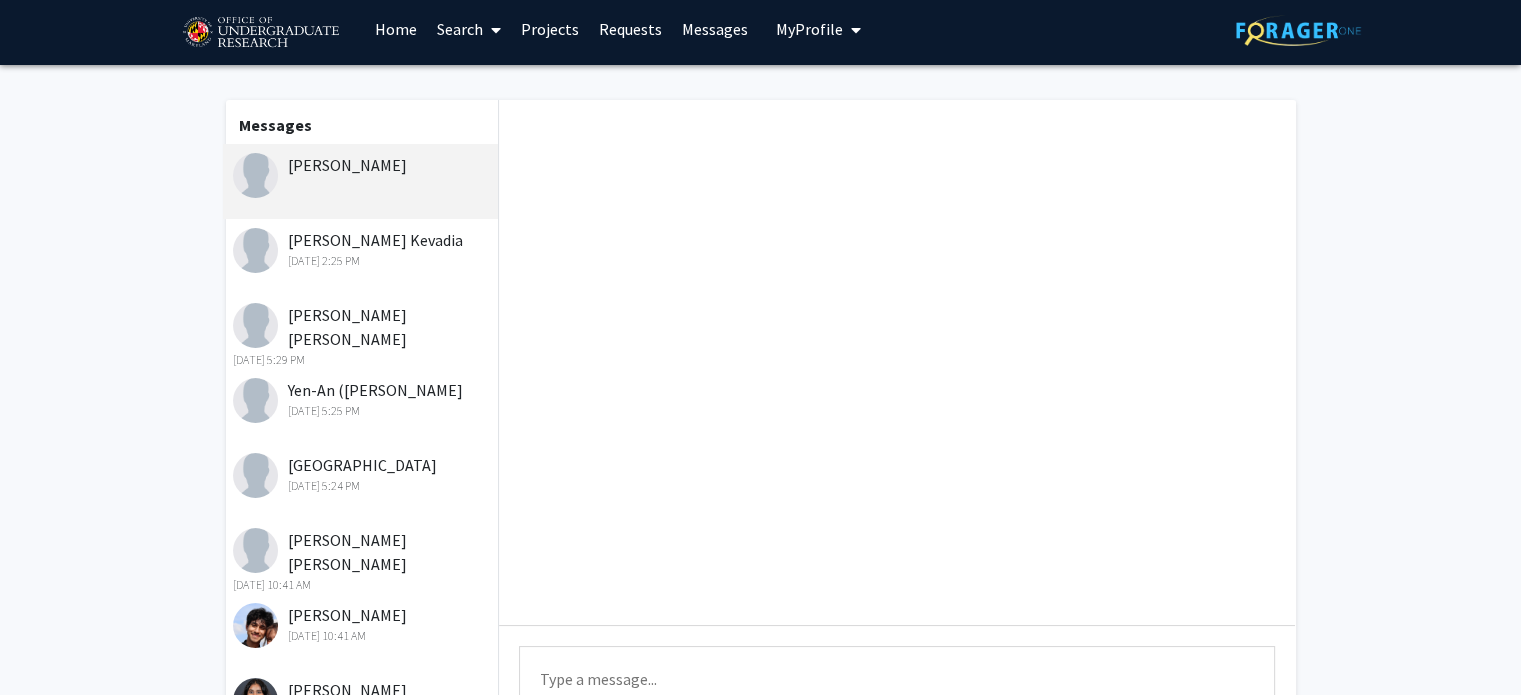 scroll, scrollTop: 0, scrollLeft: 0, axis: both 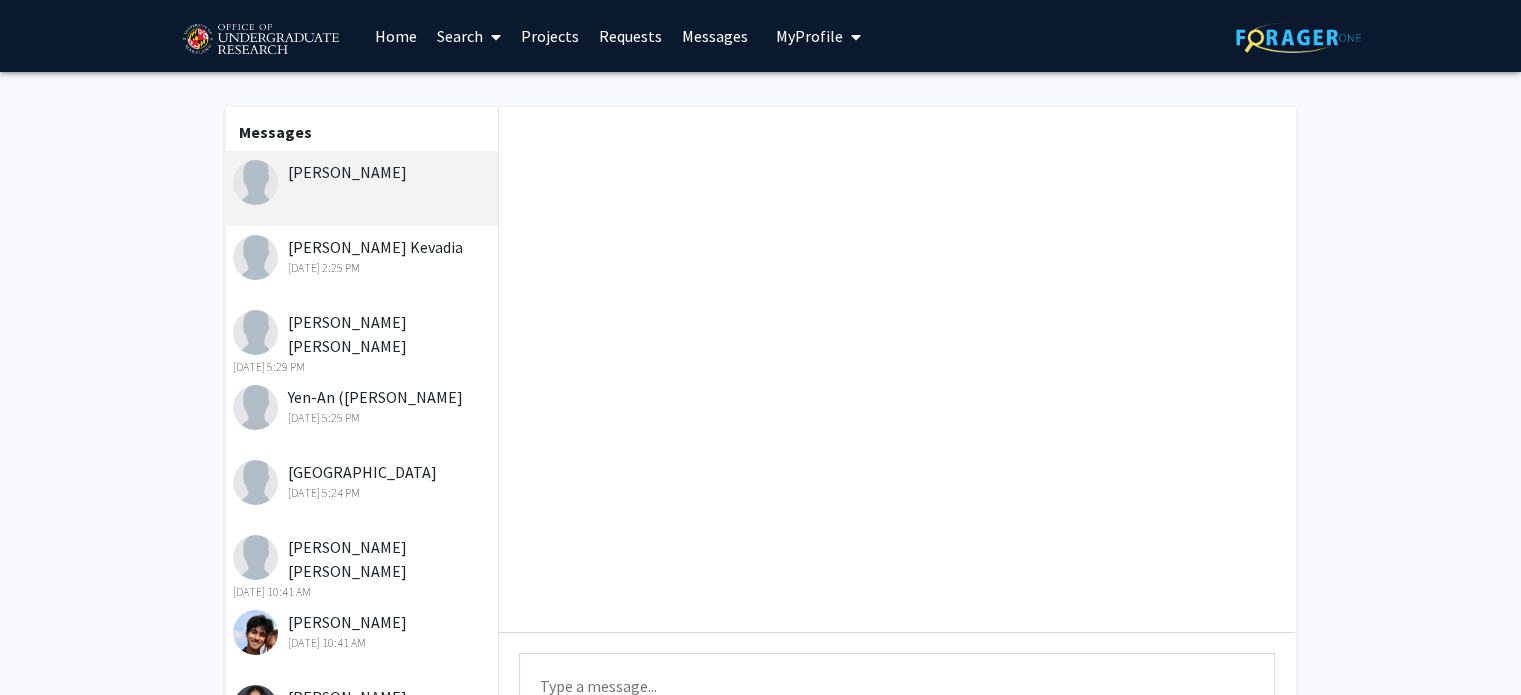 click on "[PERSON_NAME] Kevadia   [DATE] 2:25 PM" 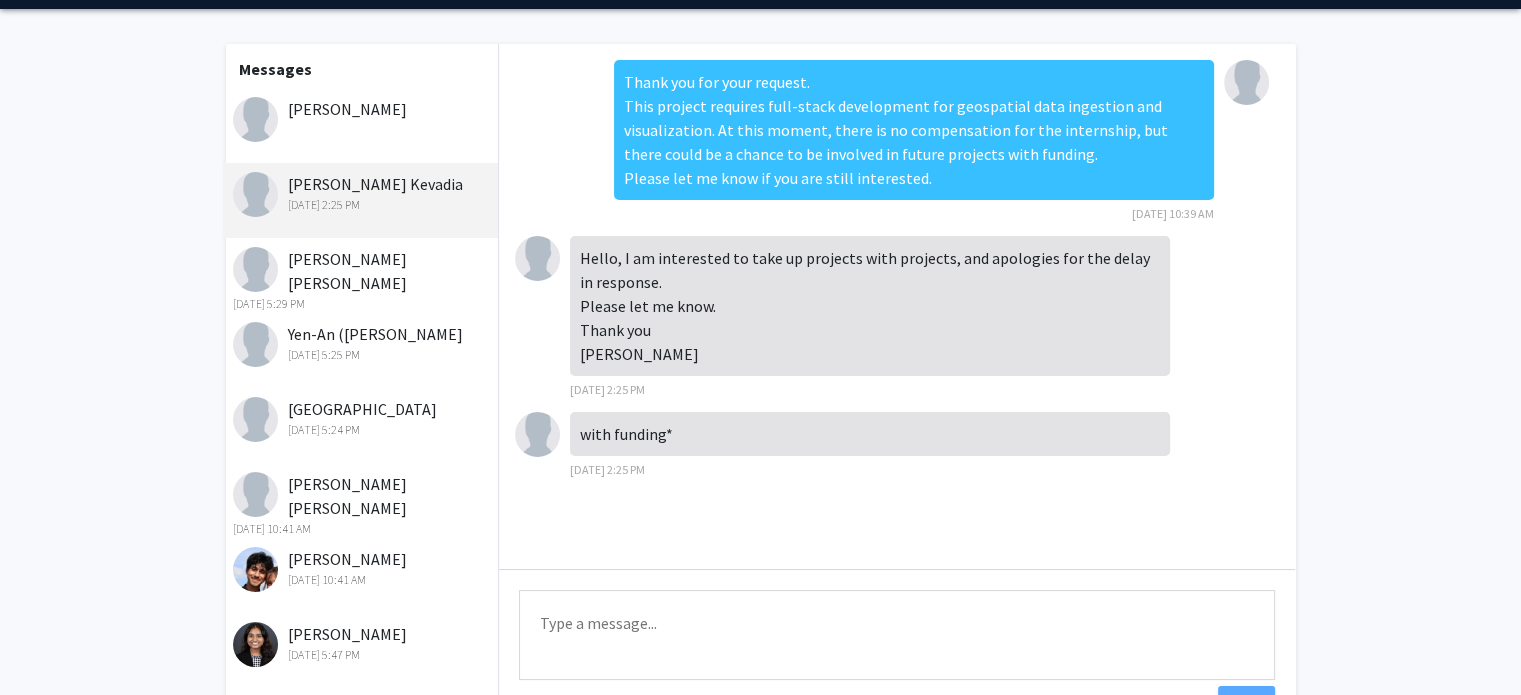 scroll, scrollTop: 0, scrollLeft: 0, axis: both 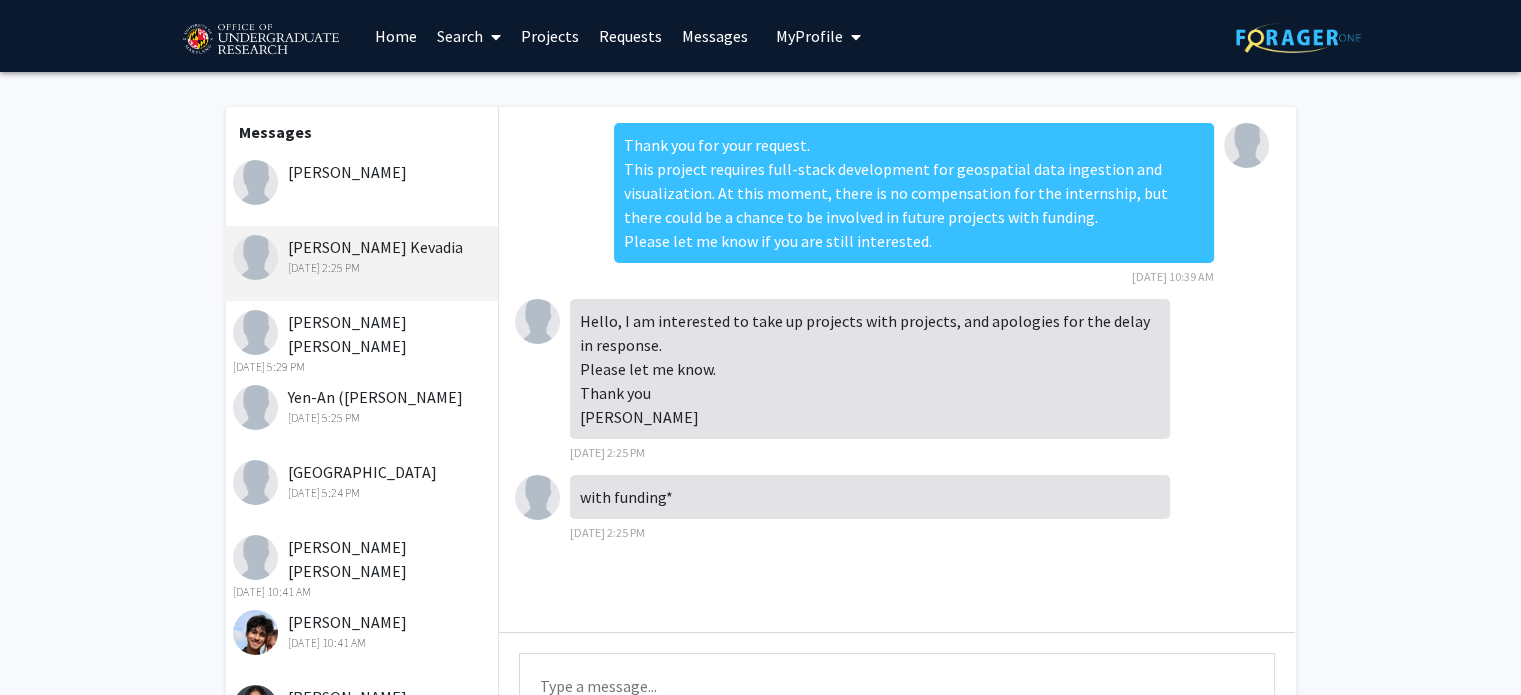 click on "[PERSON_NAME] [PERSON_NAME]   [DATE] 5:29 PM" 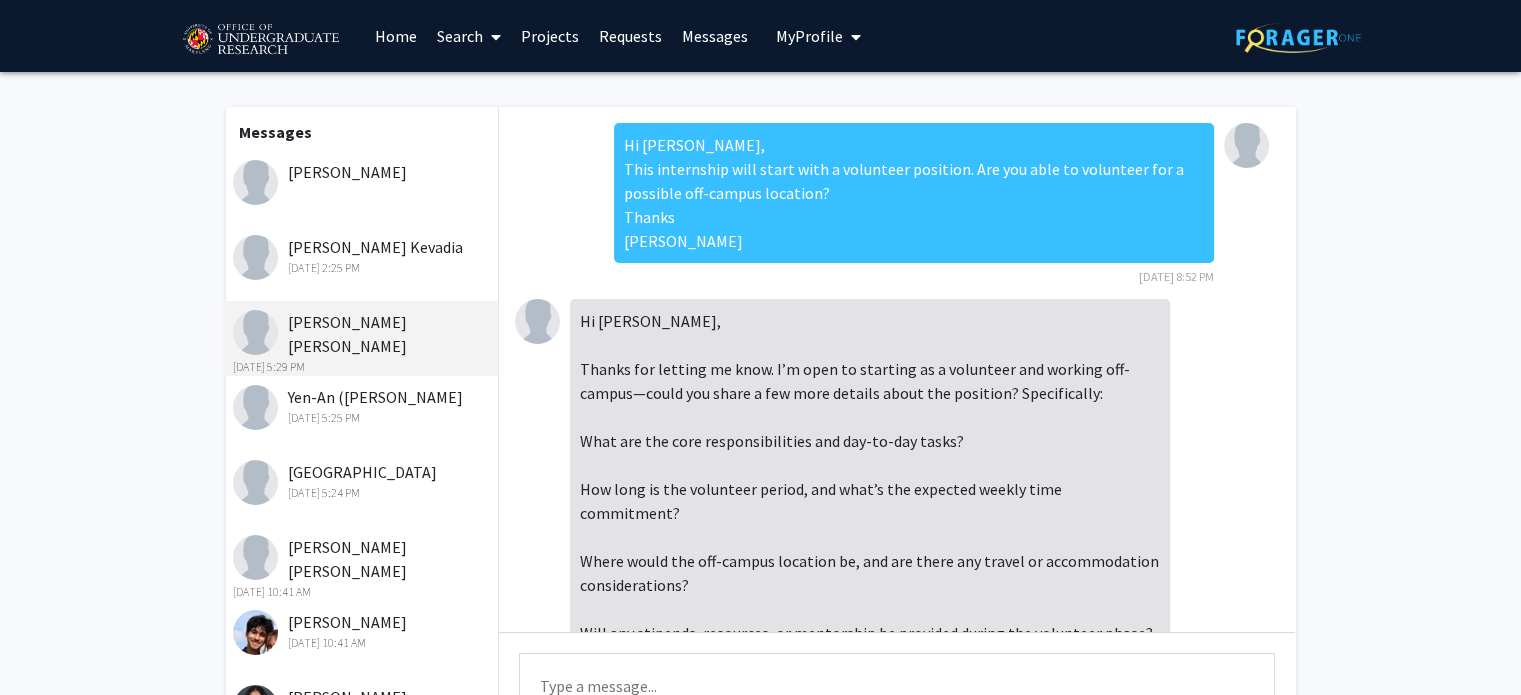 scroll, scrollTop: 2859, scrollLeft: 0, axis: vertical 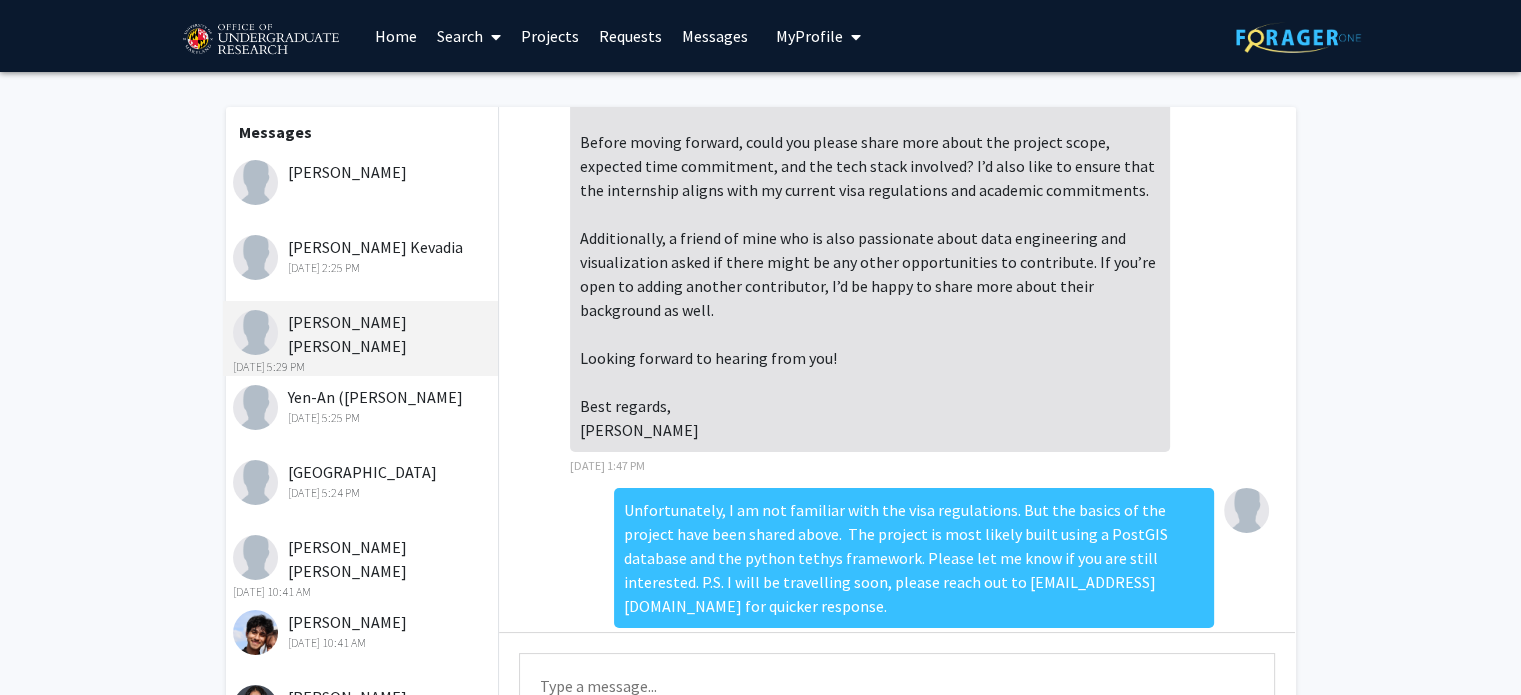 click on "[DATE] 5:25 PM" 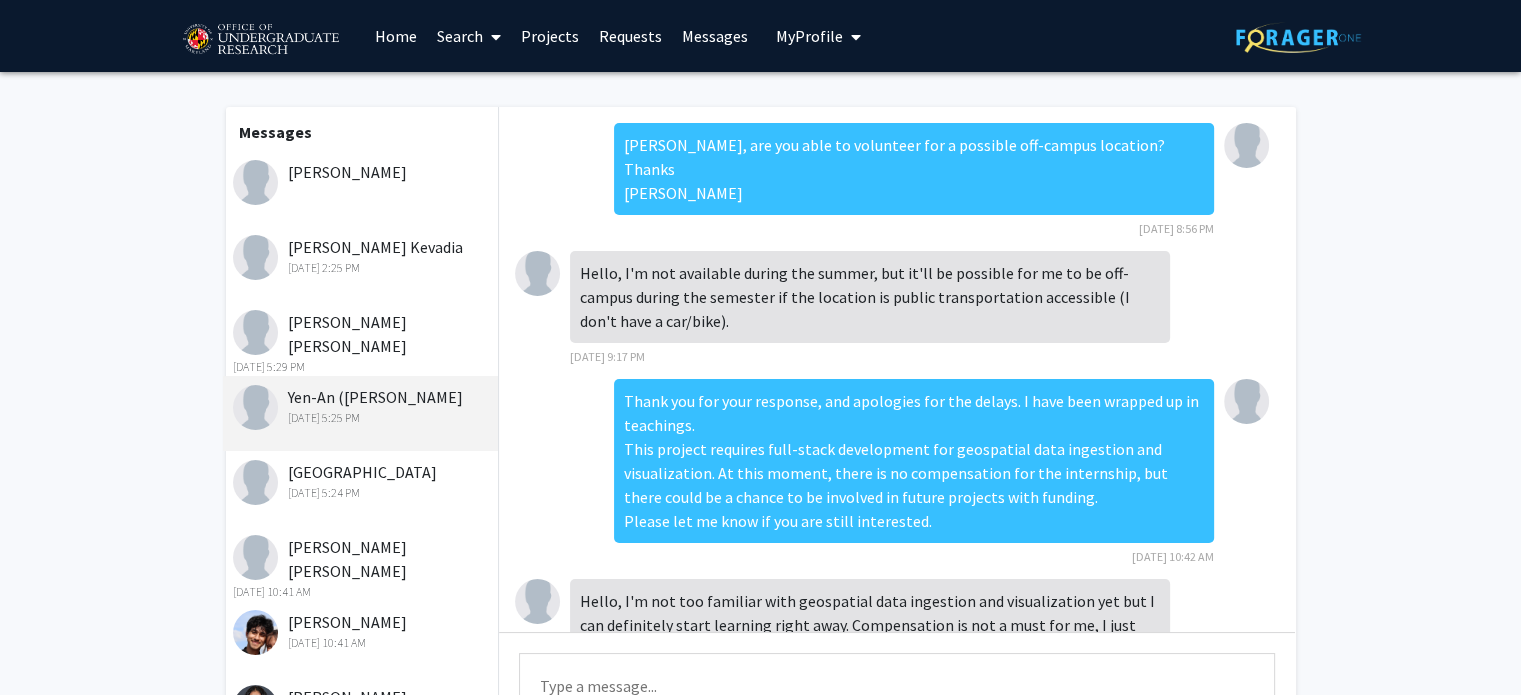 scroll, scrollTop: 171, scrollLeft: 0, axis: vertical 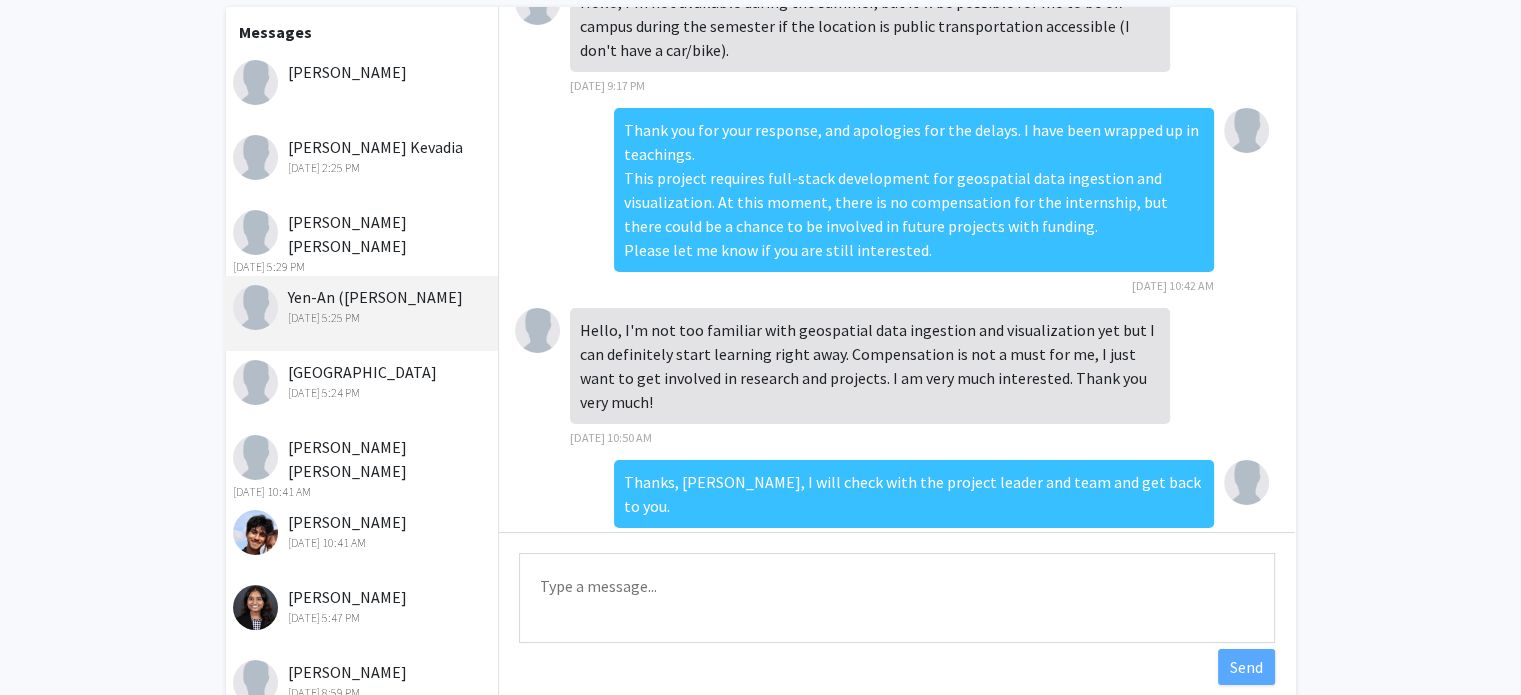 click on "Type a message" at bounding box center [897, 598] 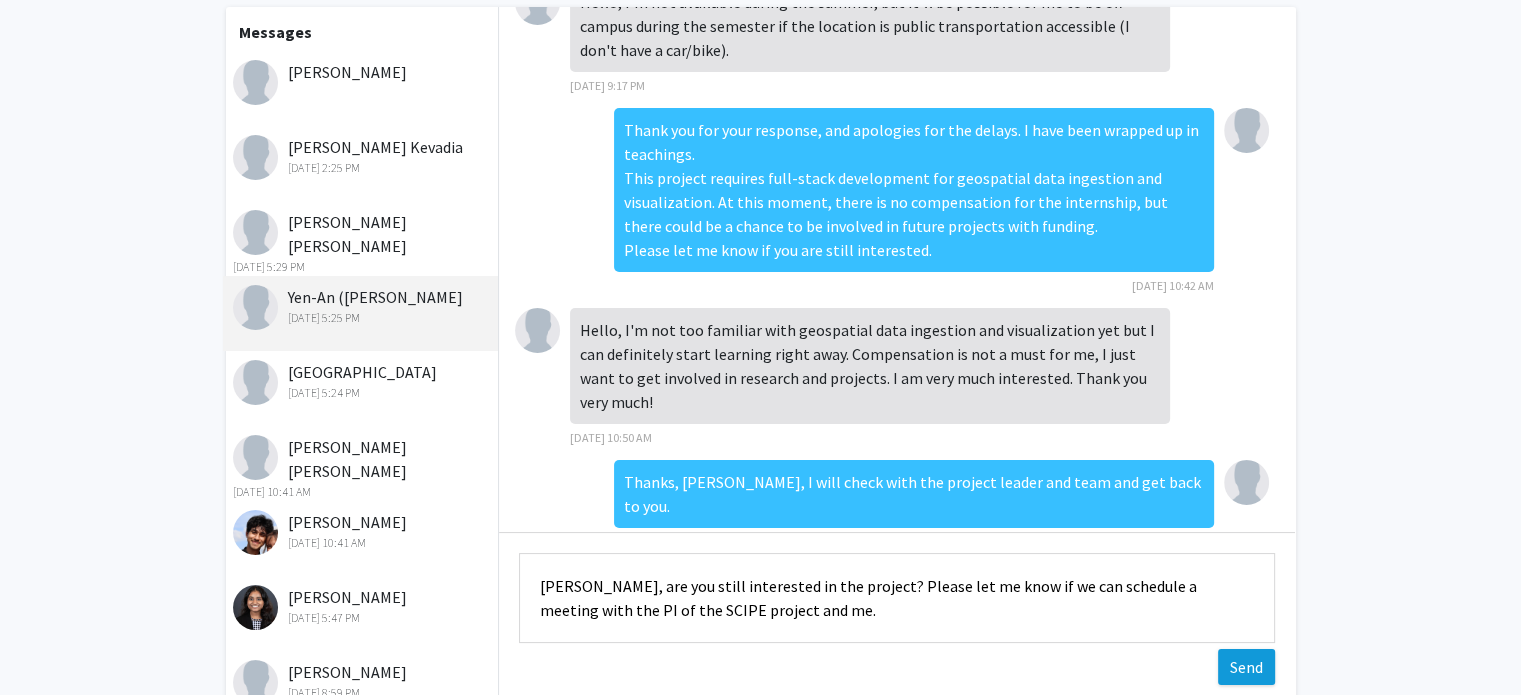 type on "[PERSON_NAME], are you still interested in the project? Please let me know if we can schedule a meeting with the PI of the SCIPE project and me." 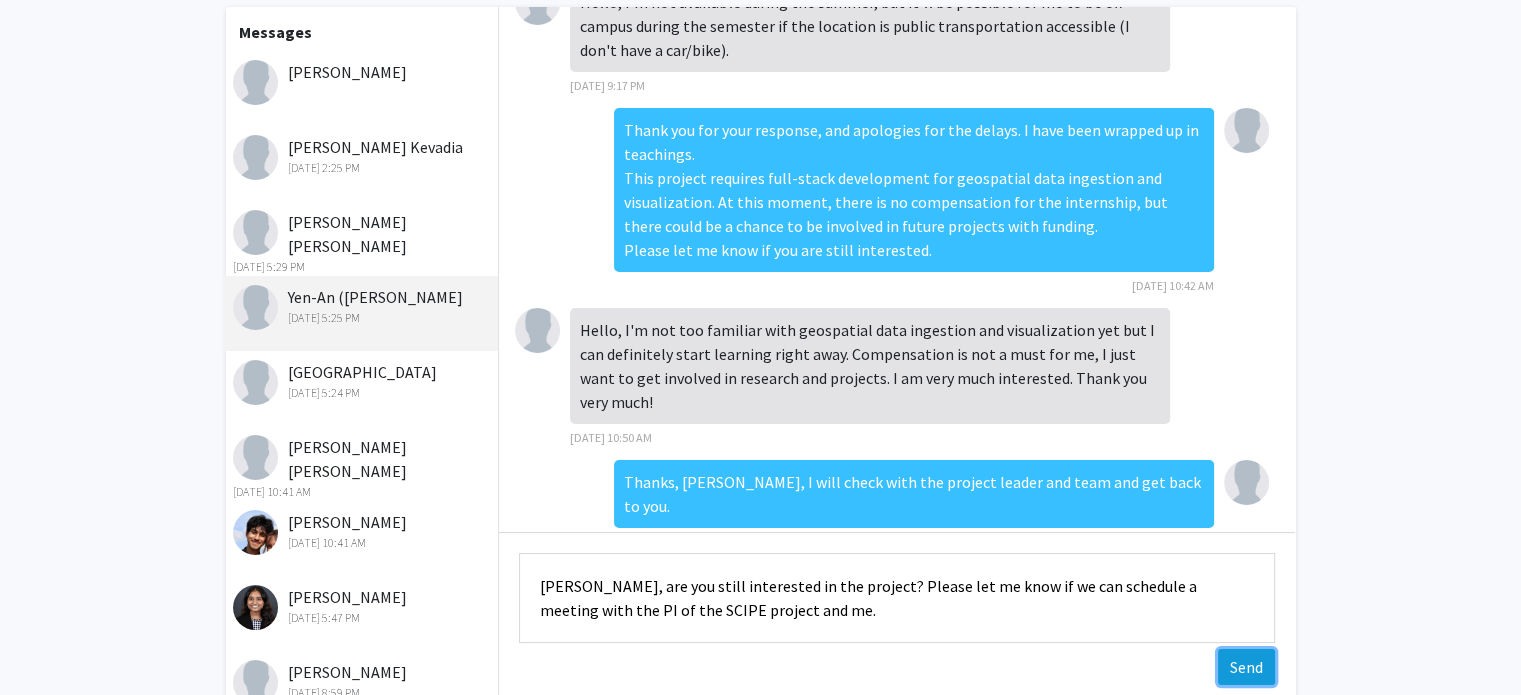 click on "Send" at bounding box center [1246, 667] 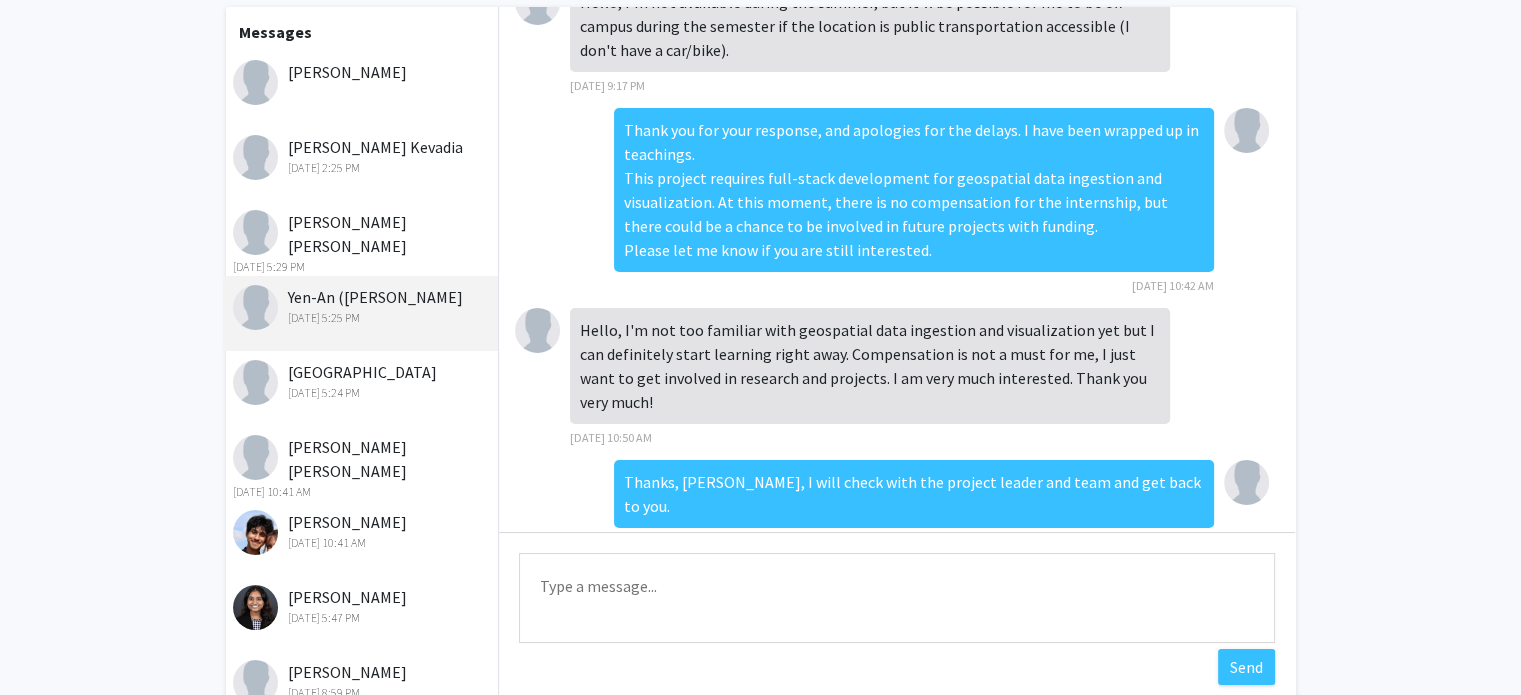 scroll, scrollTop: 0, scrollLeft: 0, axis: both 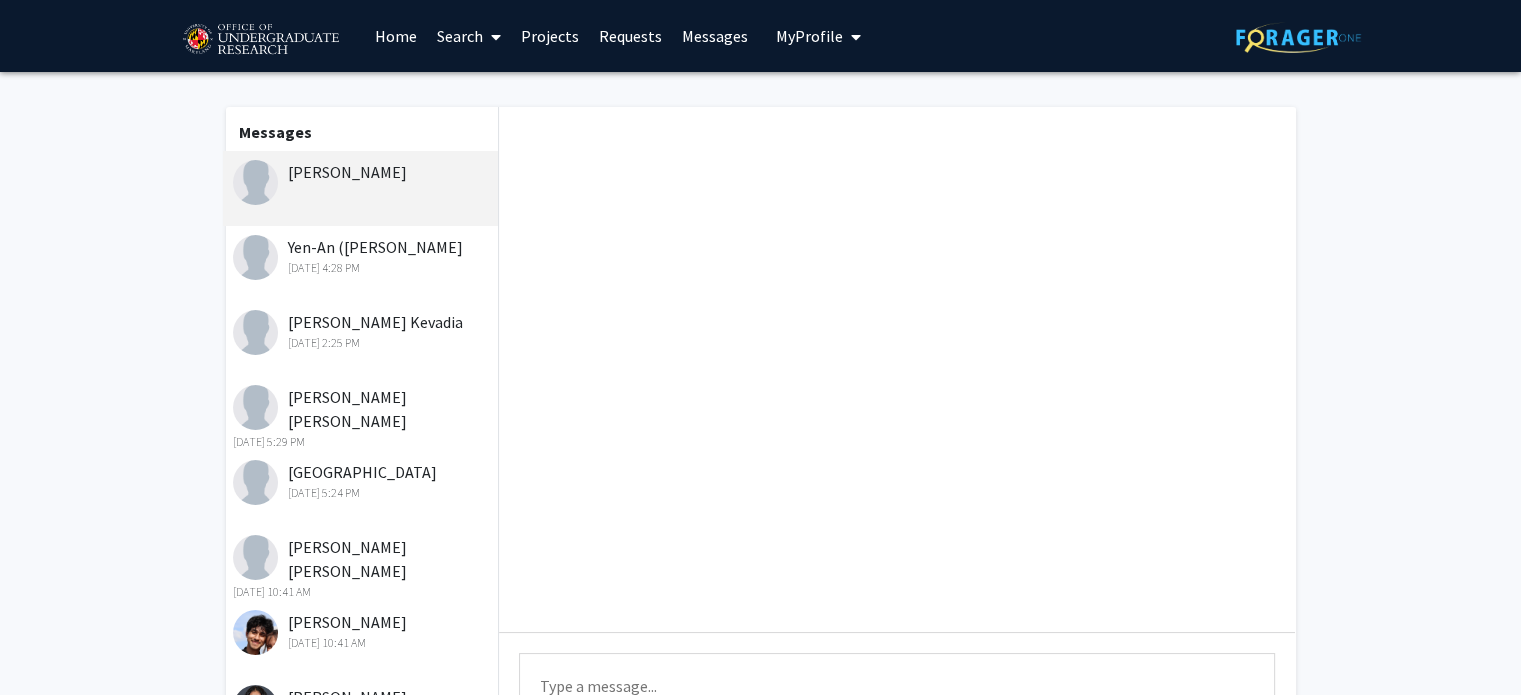 click on "[PERSON_NAME]" 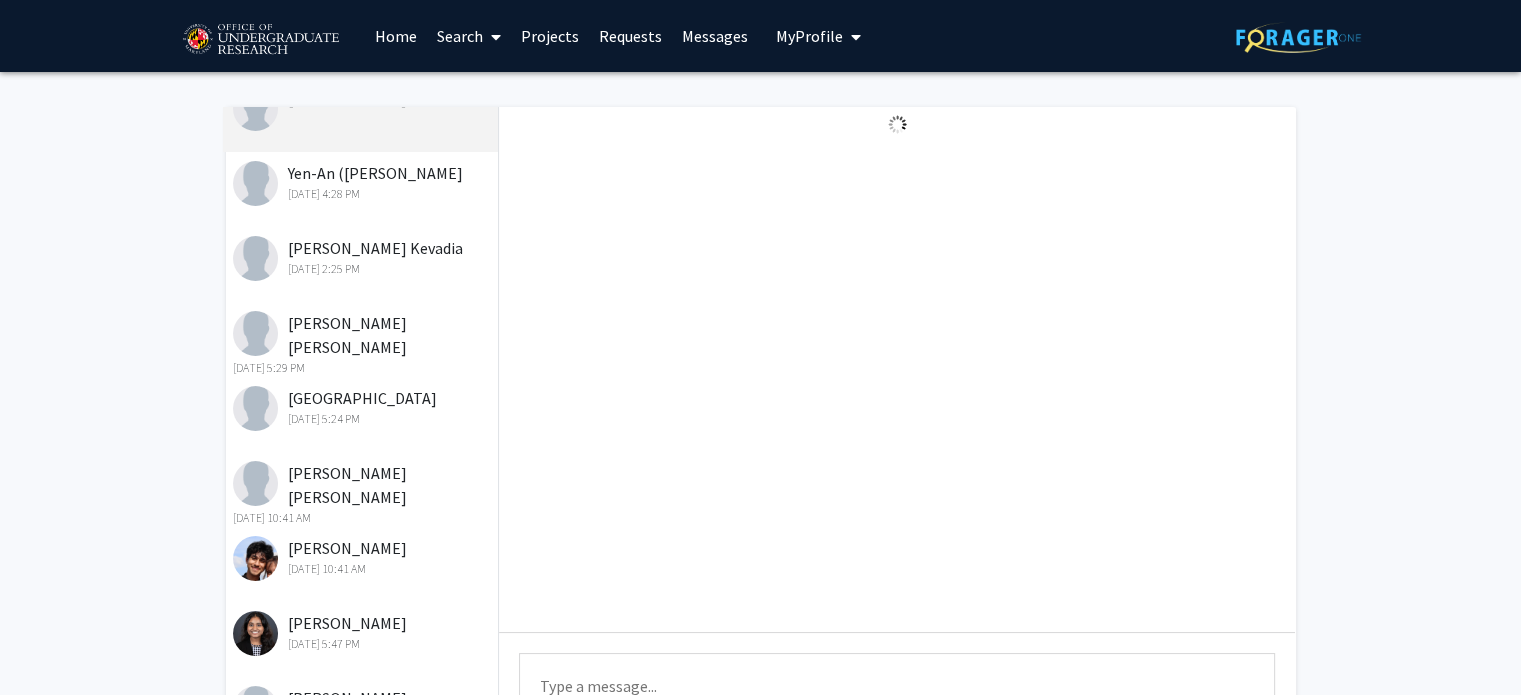 scroll, scrollTop: 0, scrollLeft: 0, axis: both 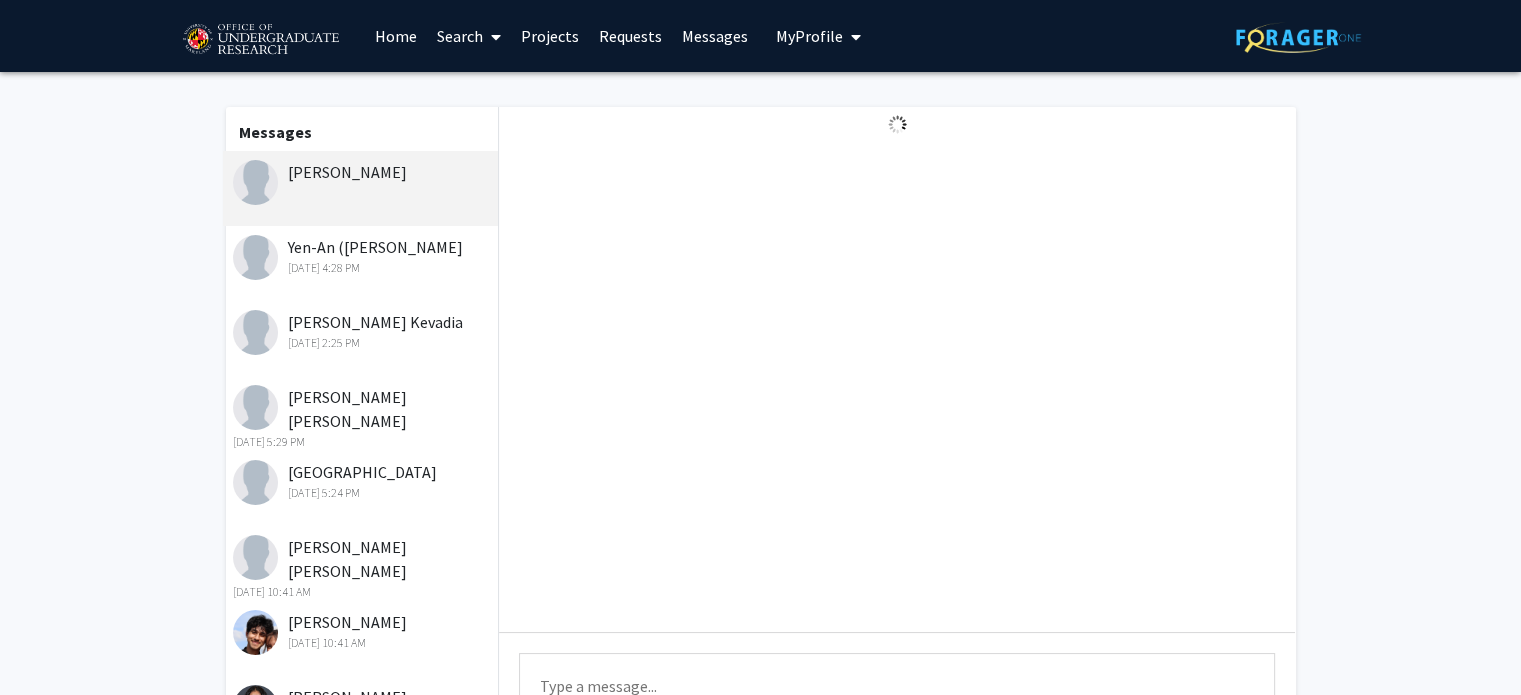 click on "[DATE] 4:28 PM" 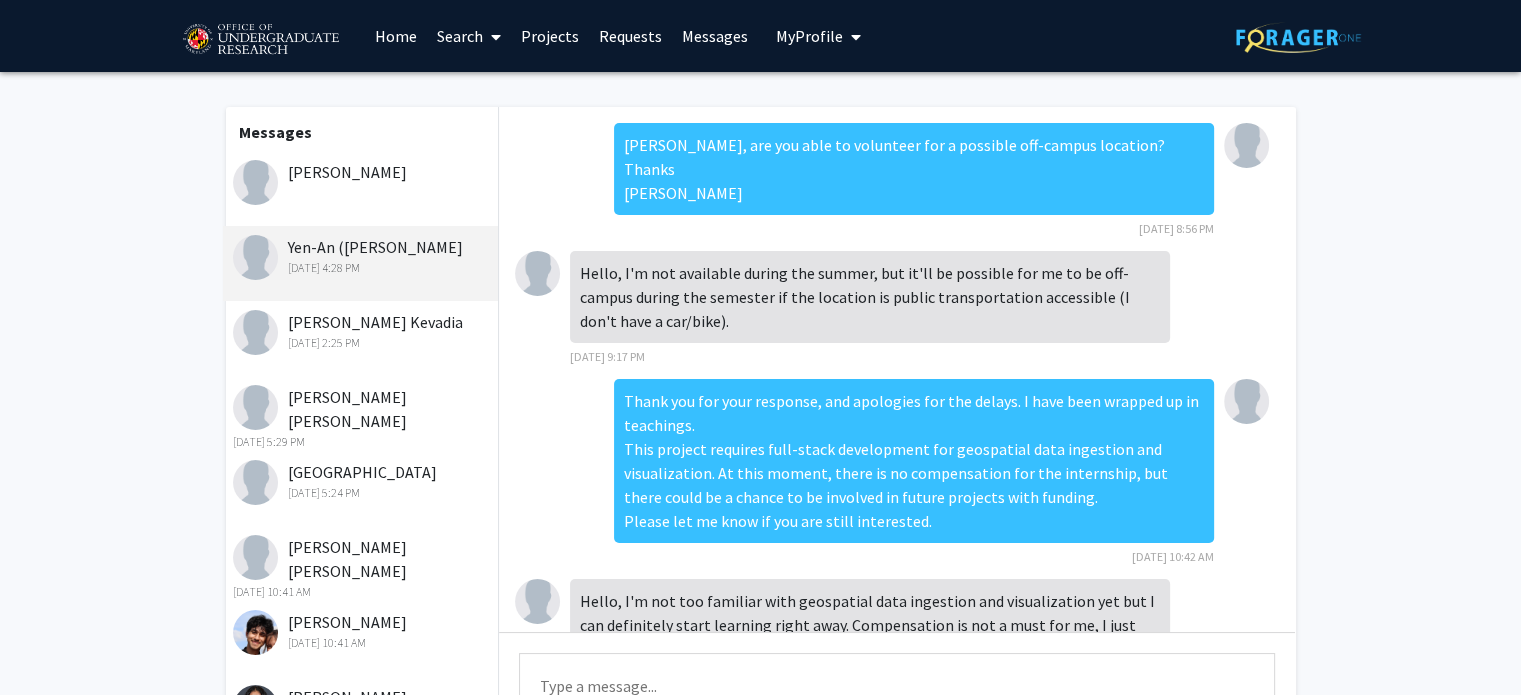 scroll, scrollTop: 275, scrollLeft: 0, axis: vertical 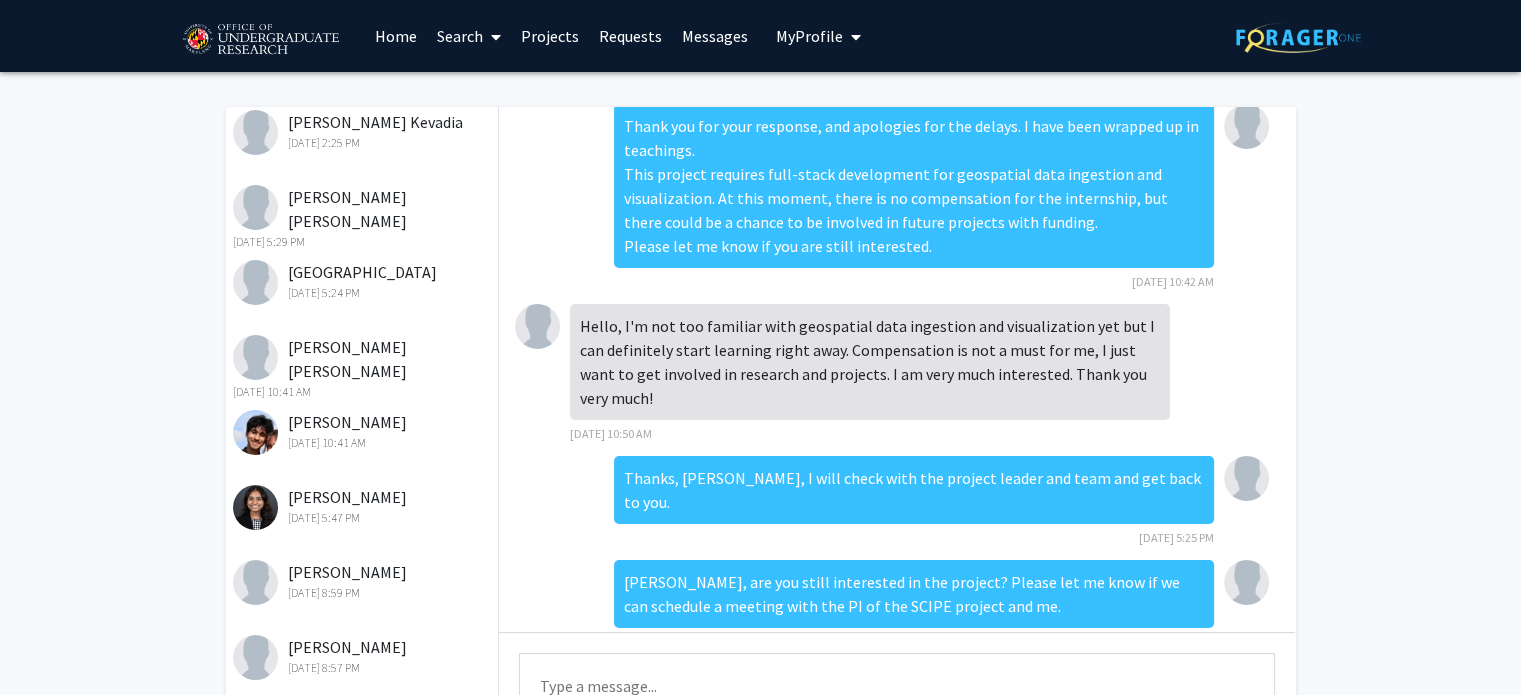 click on "[PERSON_NAME]   [DATE] 5:47 PM" 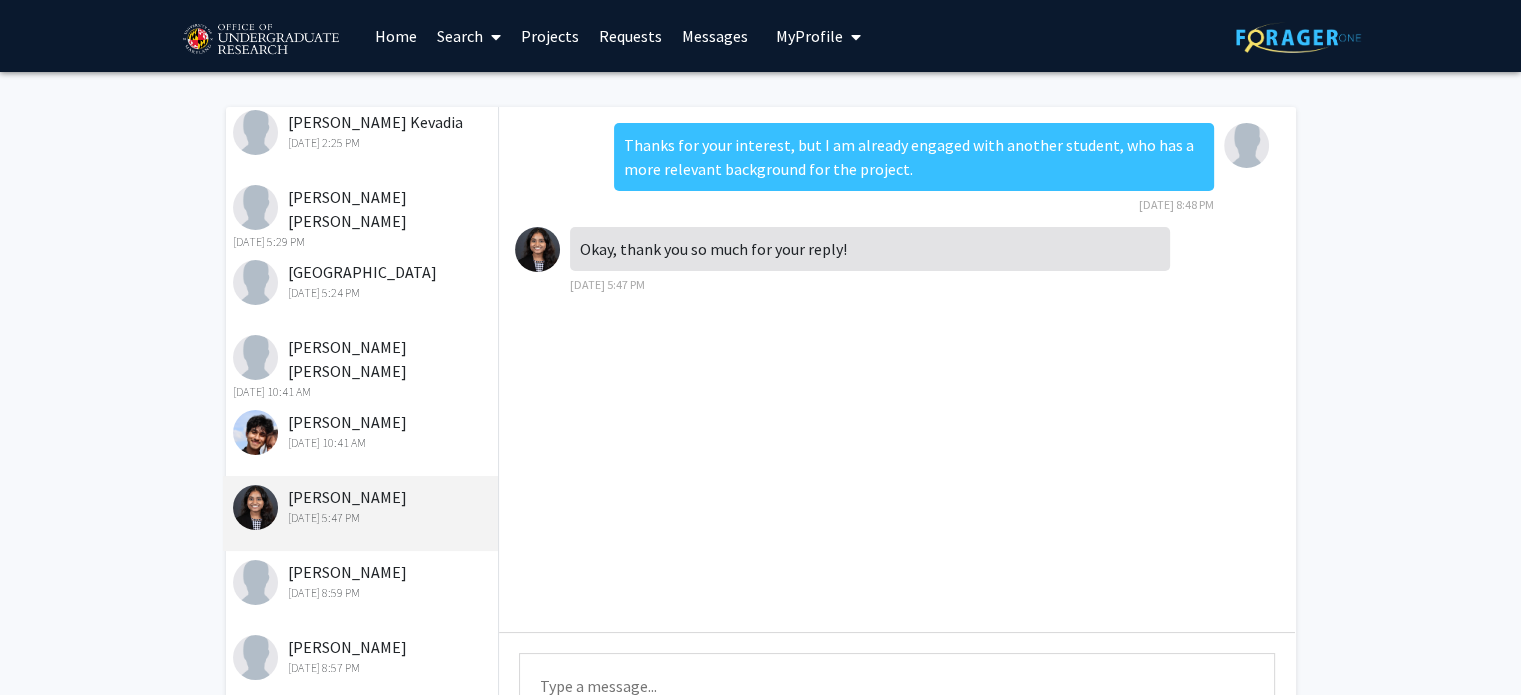 click on "[PERSON_NAME]   [DATE] 10:41 AM" 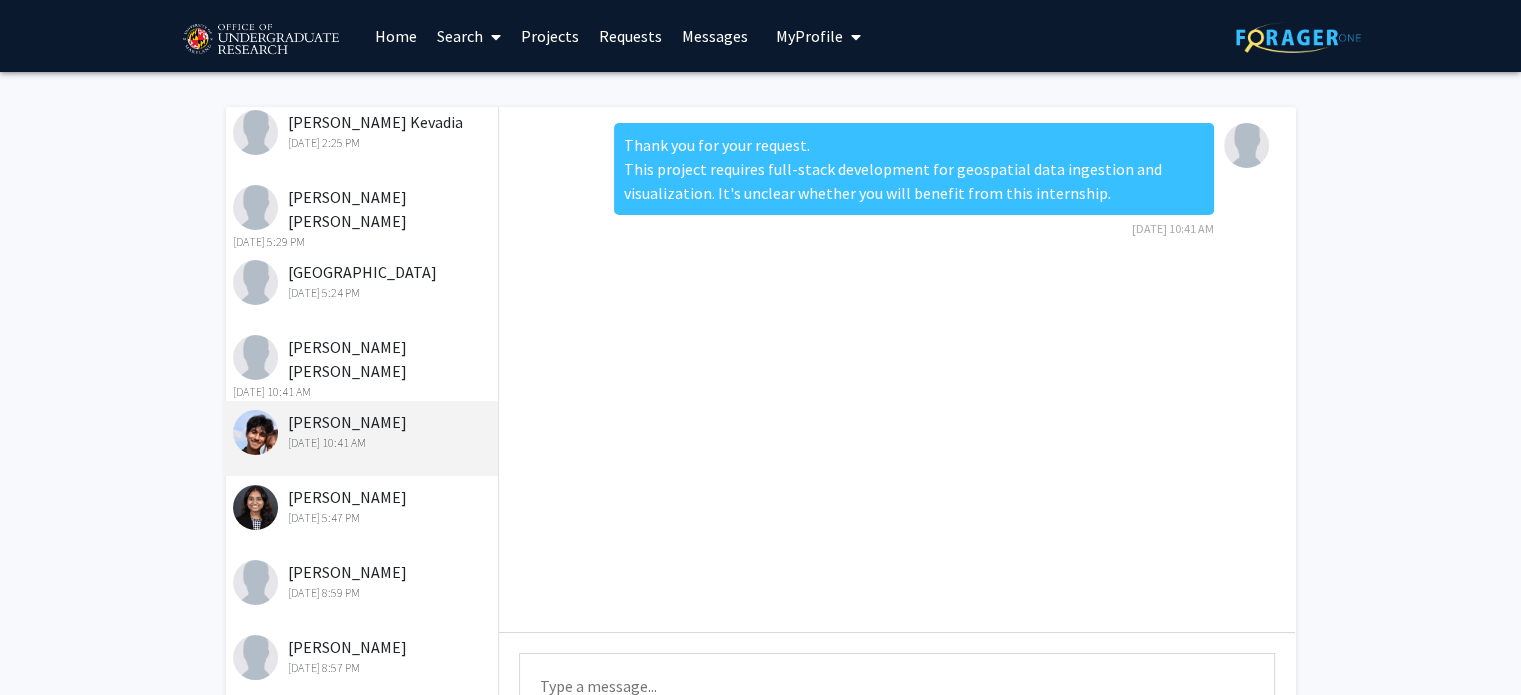 click on "[PERSON_NAME] [PERSON_NAME]   [DATE] 10:41 AM" 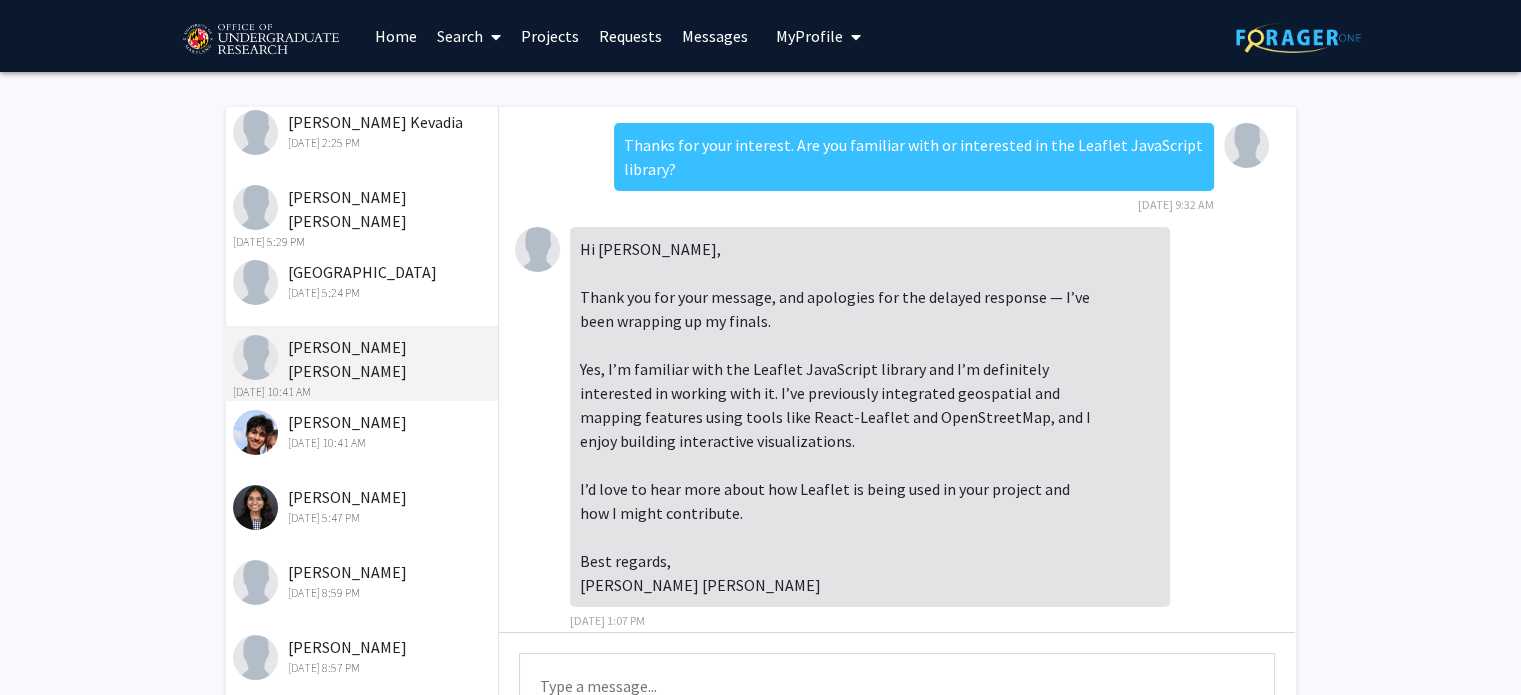 scroll, scrollTop: 203, scrollLeft: 0, axis: vertical 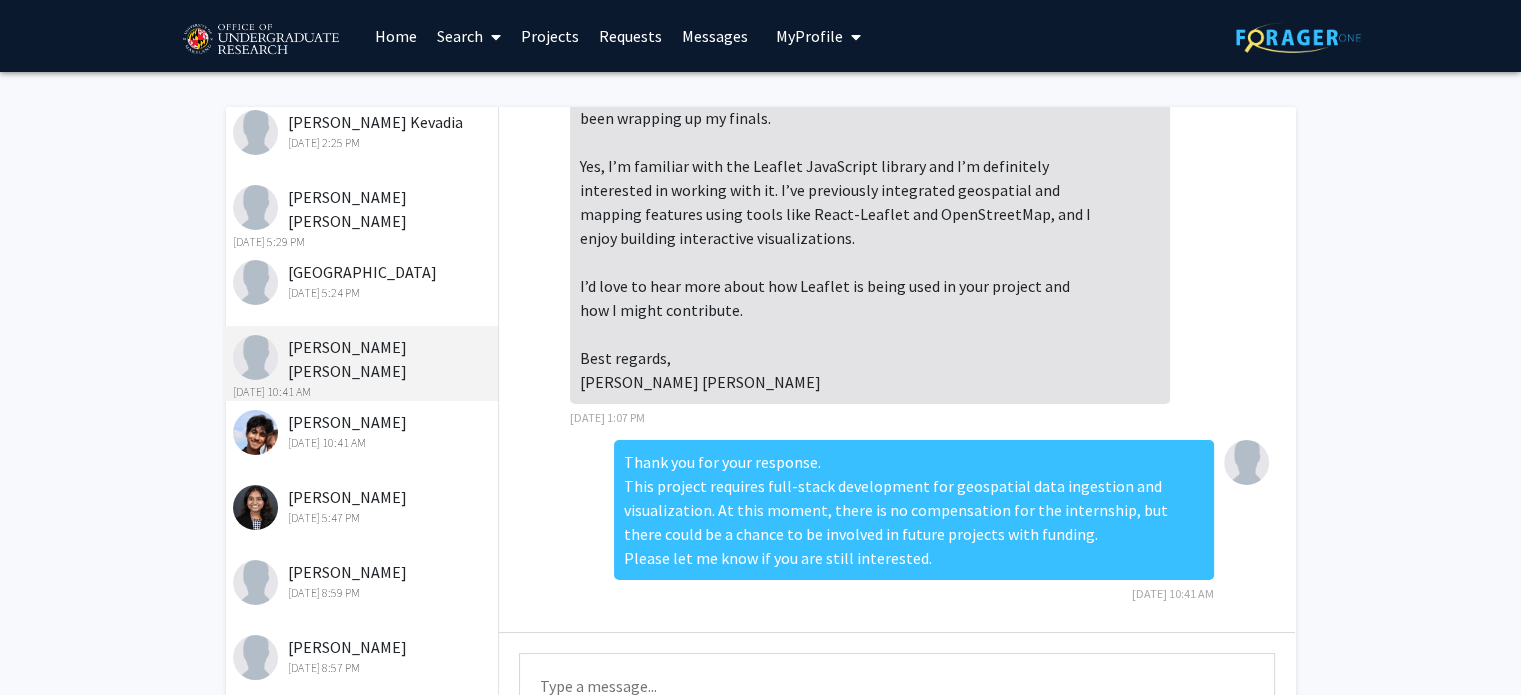 click on "[DATE] 5:24 PM" 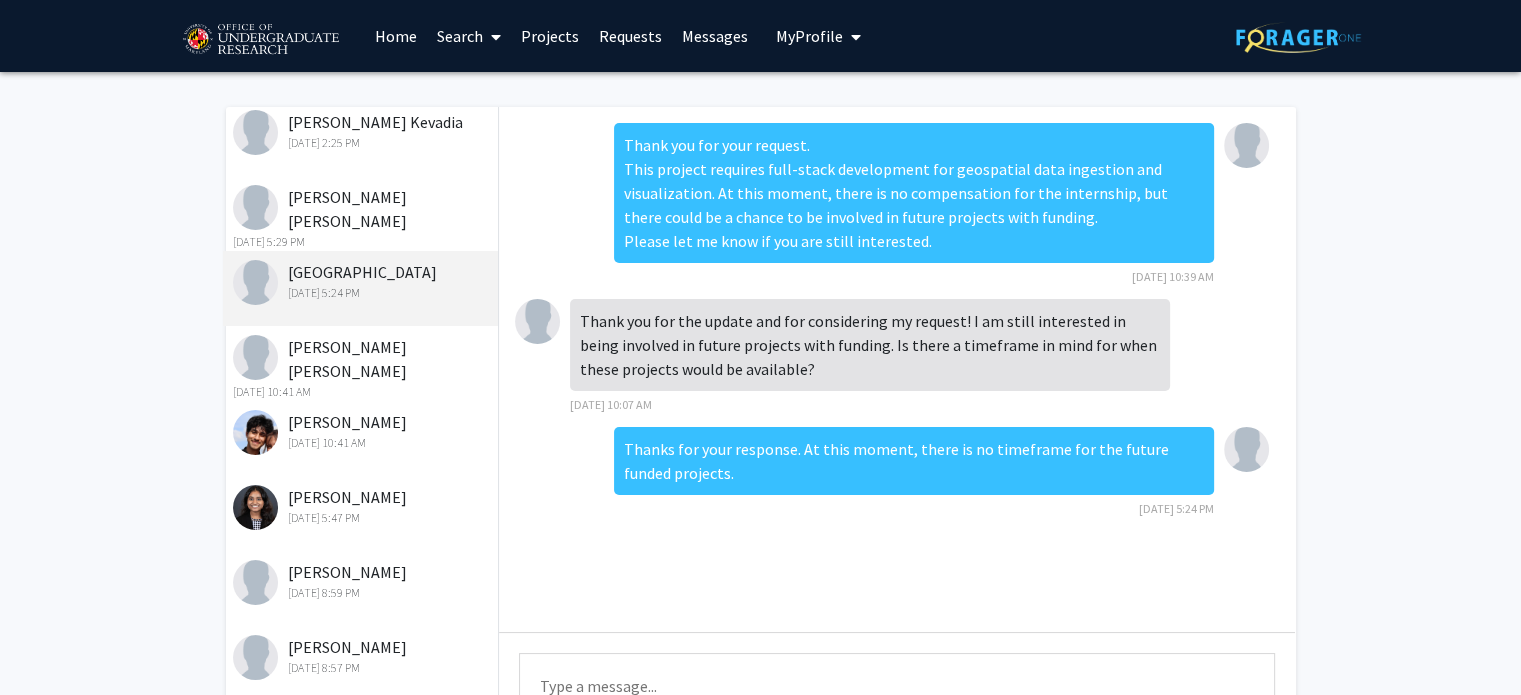 click on "[DATE] 5:29 PM" 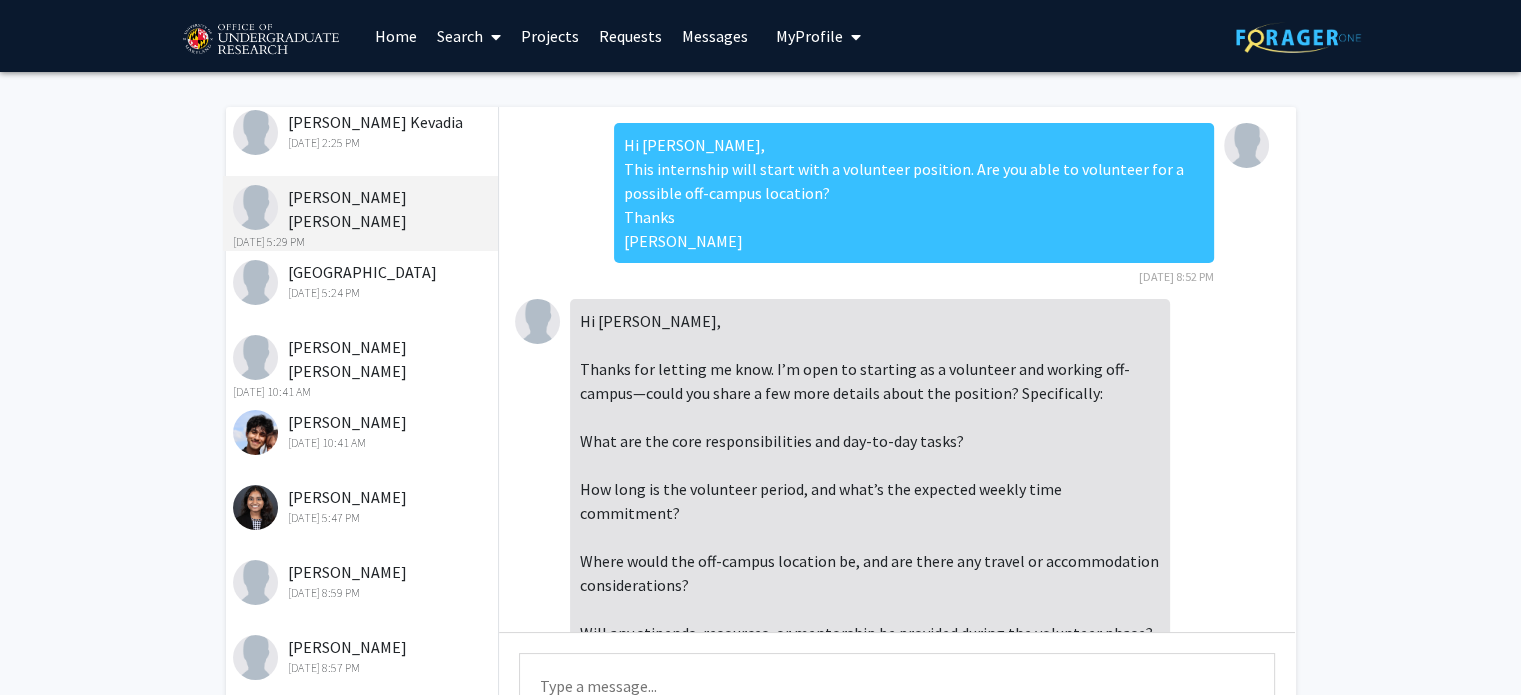 scroll, scrollTop: 2859, scrollLeft: 0, axis: vertical 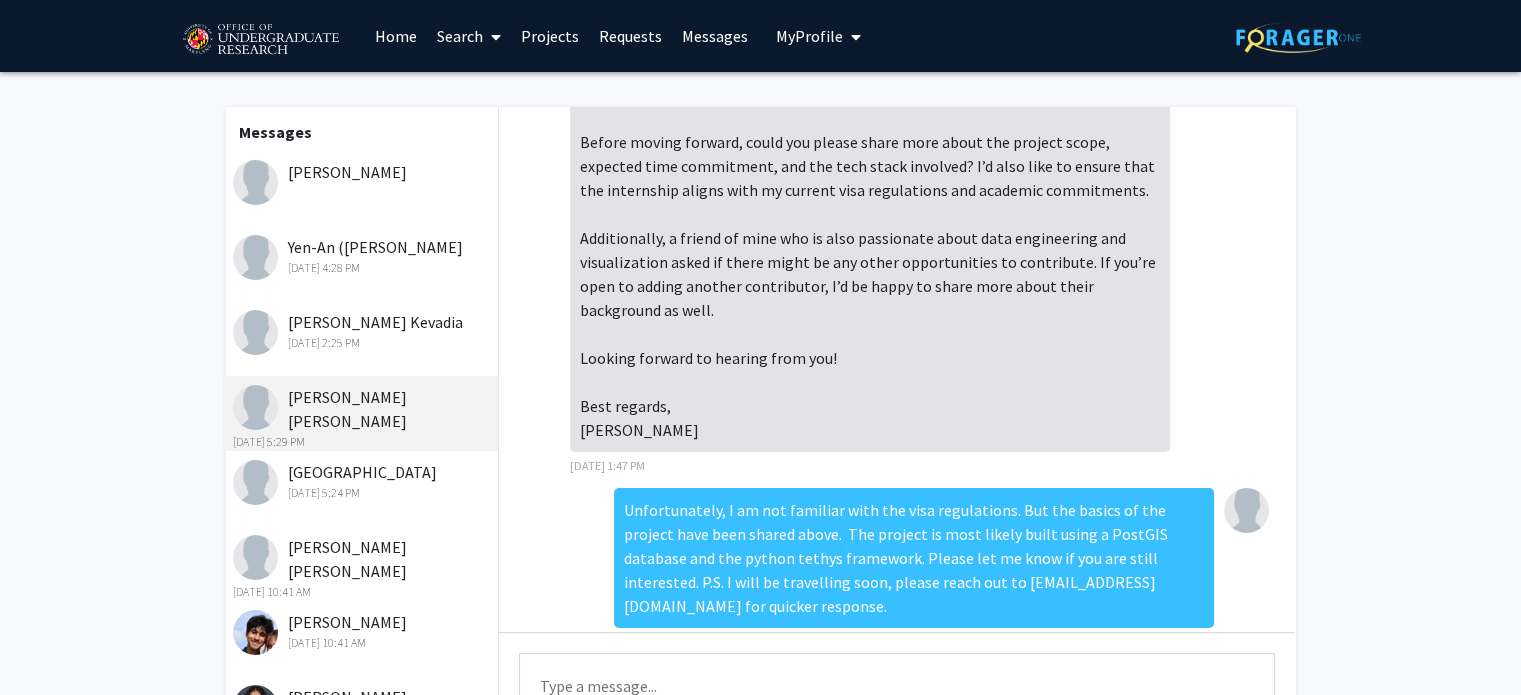 click on "[PERSON_NAME] Kevadia   [DATE] 2:25 PM" 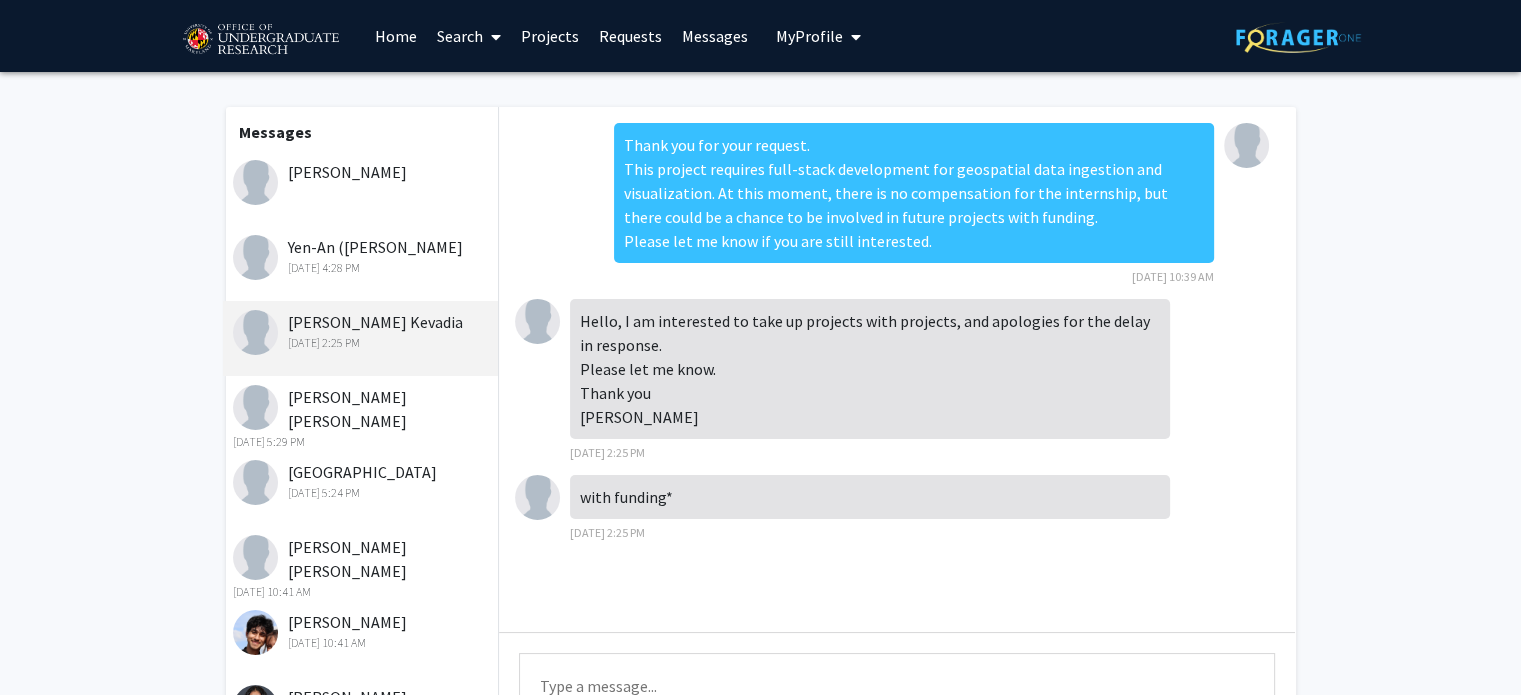click on "[DATE] 4:28 PM" 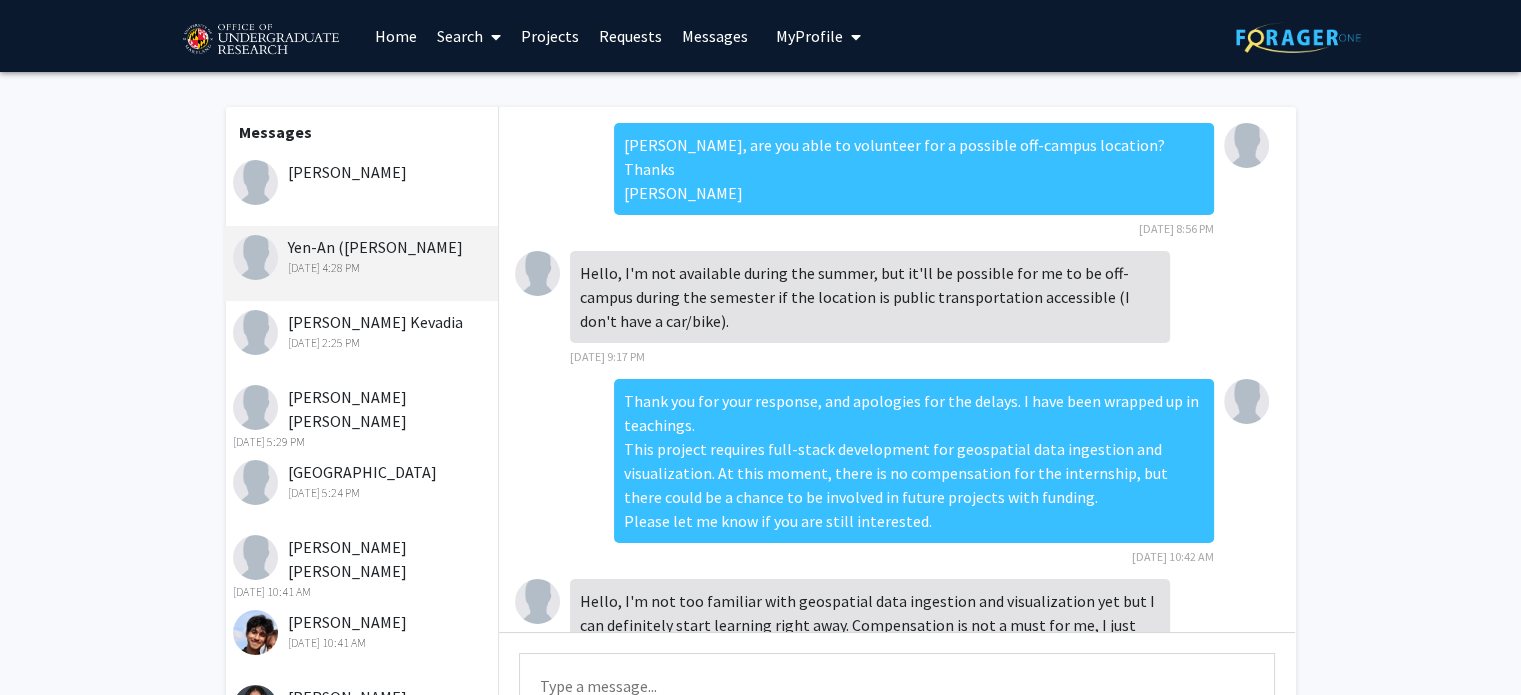 scroll, scrollTop: 275, scrollLeft: 0, axis: vertical 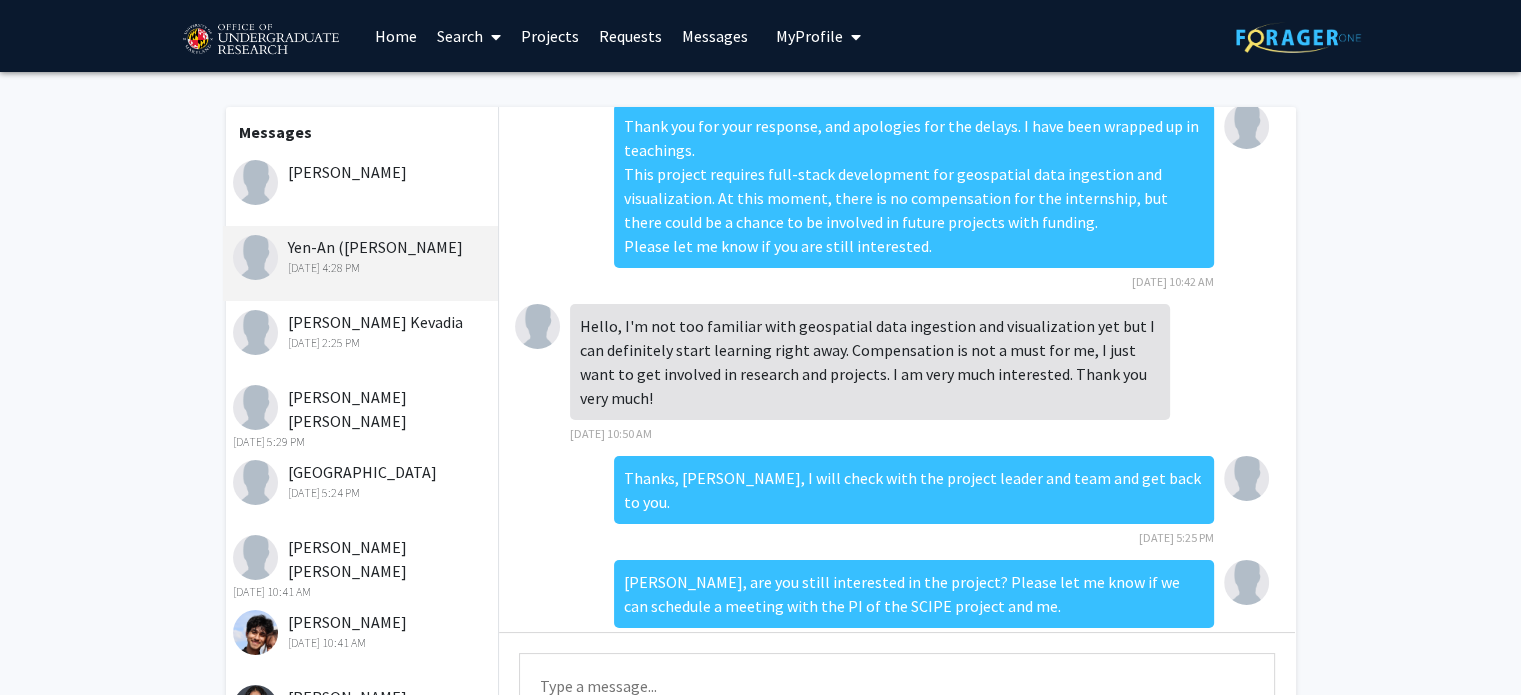 click on "[PERSON_NAME]" 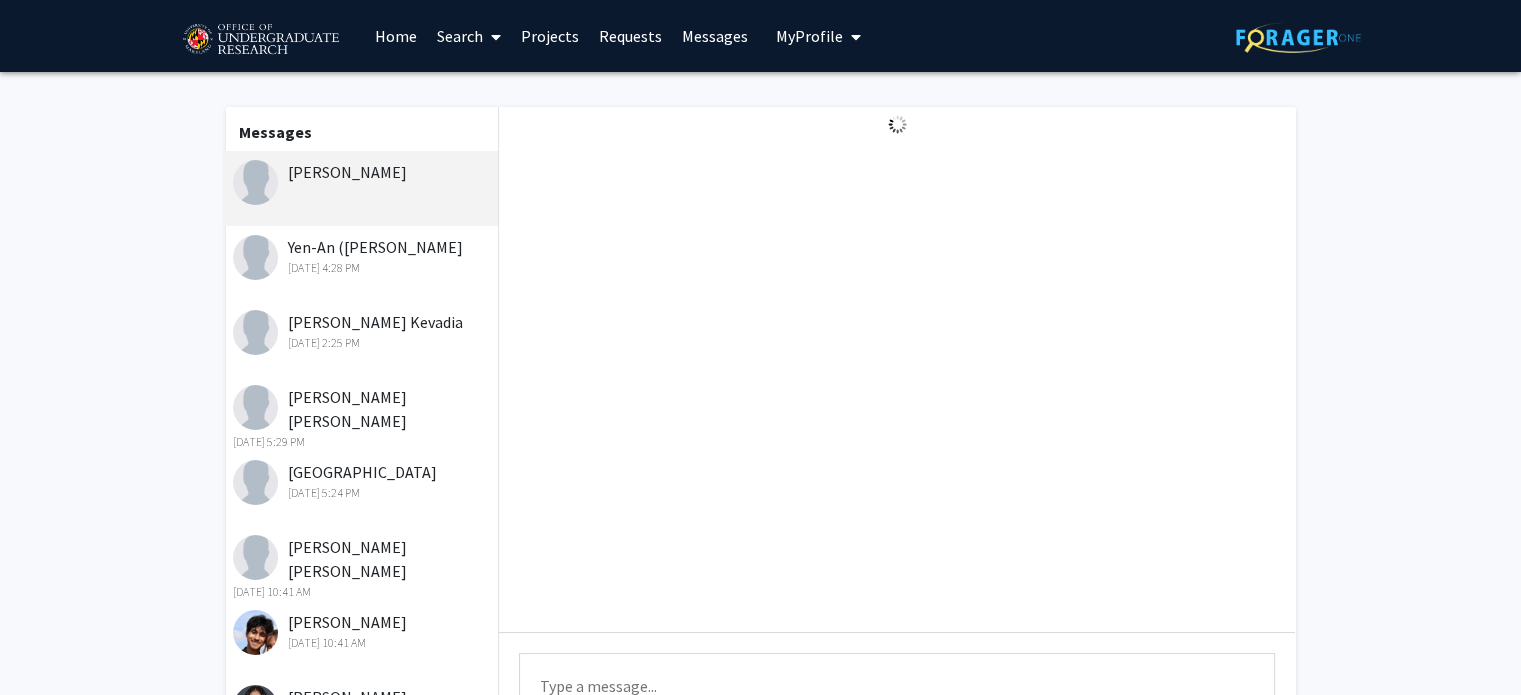 click on "Type a message" at bounding box center [897, 698] 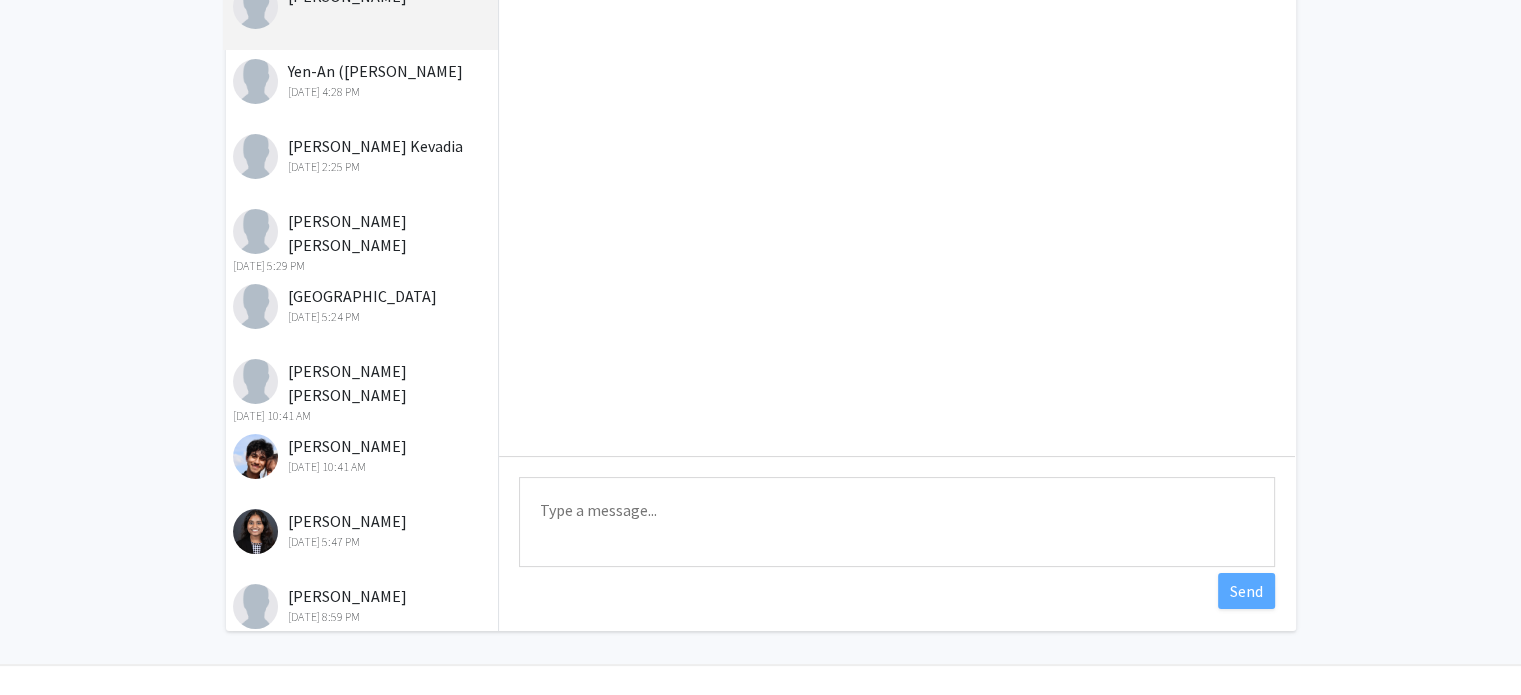 scroll, scrollTop: 216, scrollLeft: 0, axis: vertical 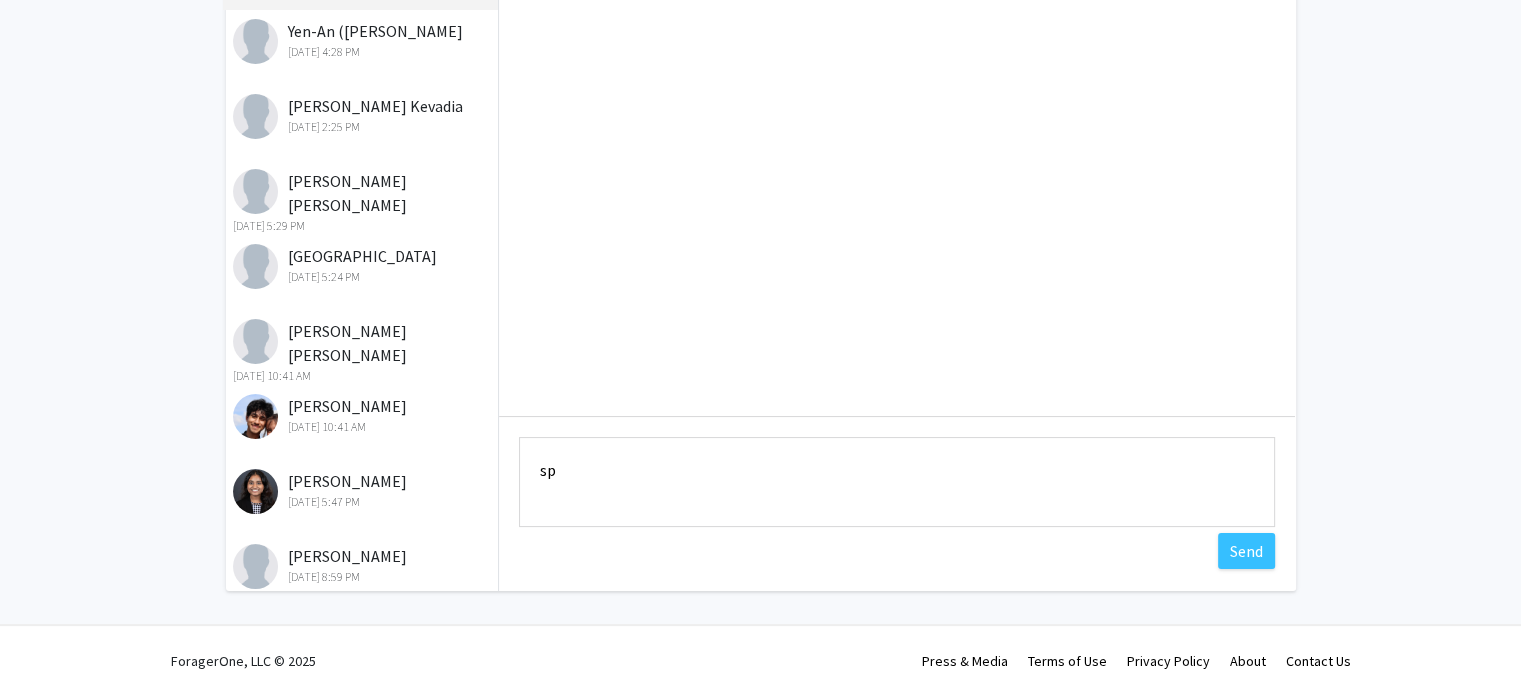 type on "s" 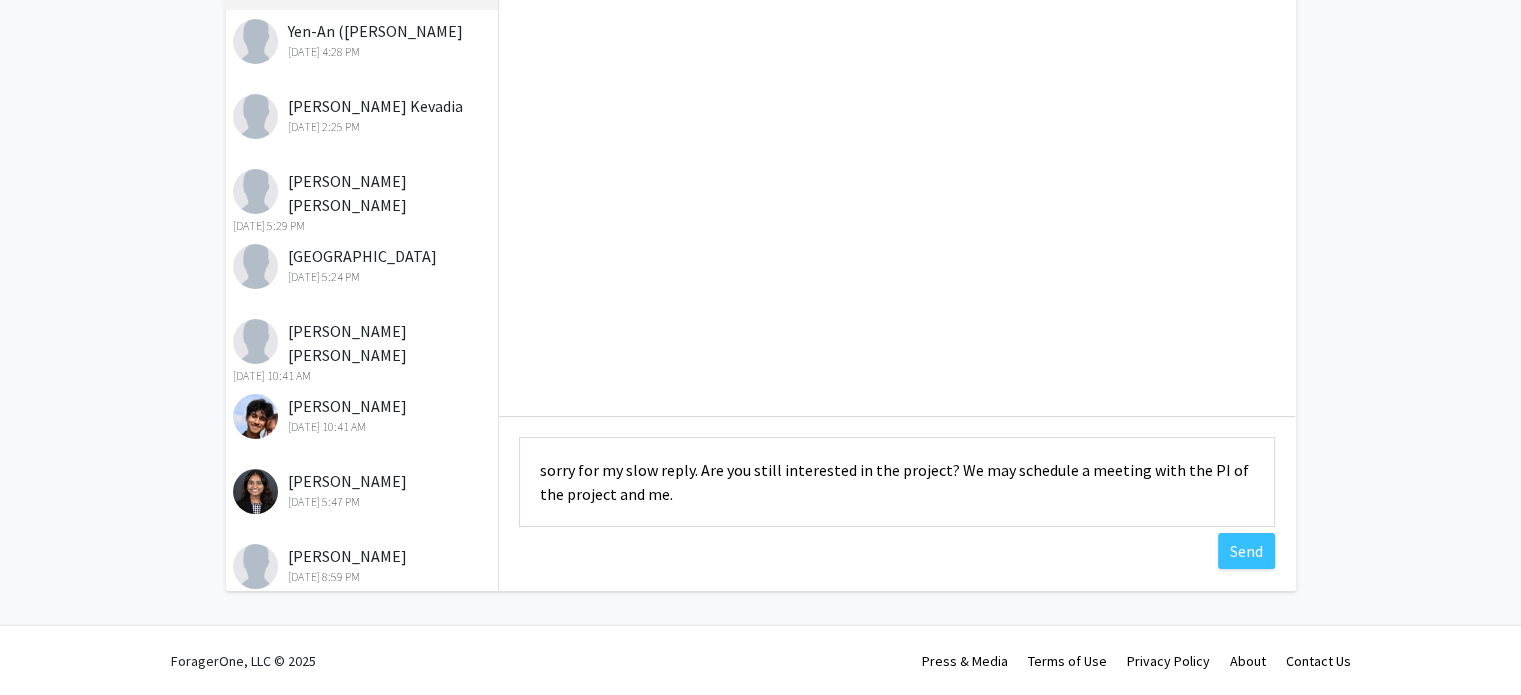 click on "sorry for my slow reply. Are you still interested in the project? We may schedule a meeting with the PI of the project and me." at bounding box center (897, 482) 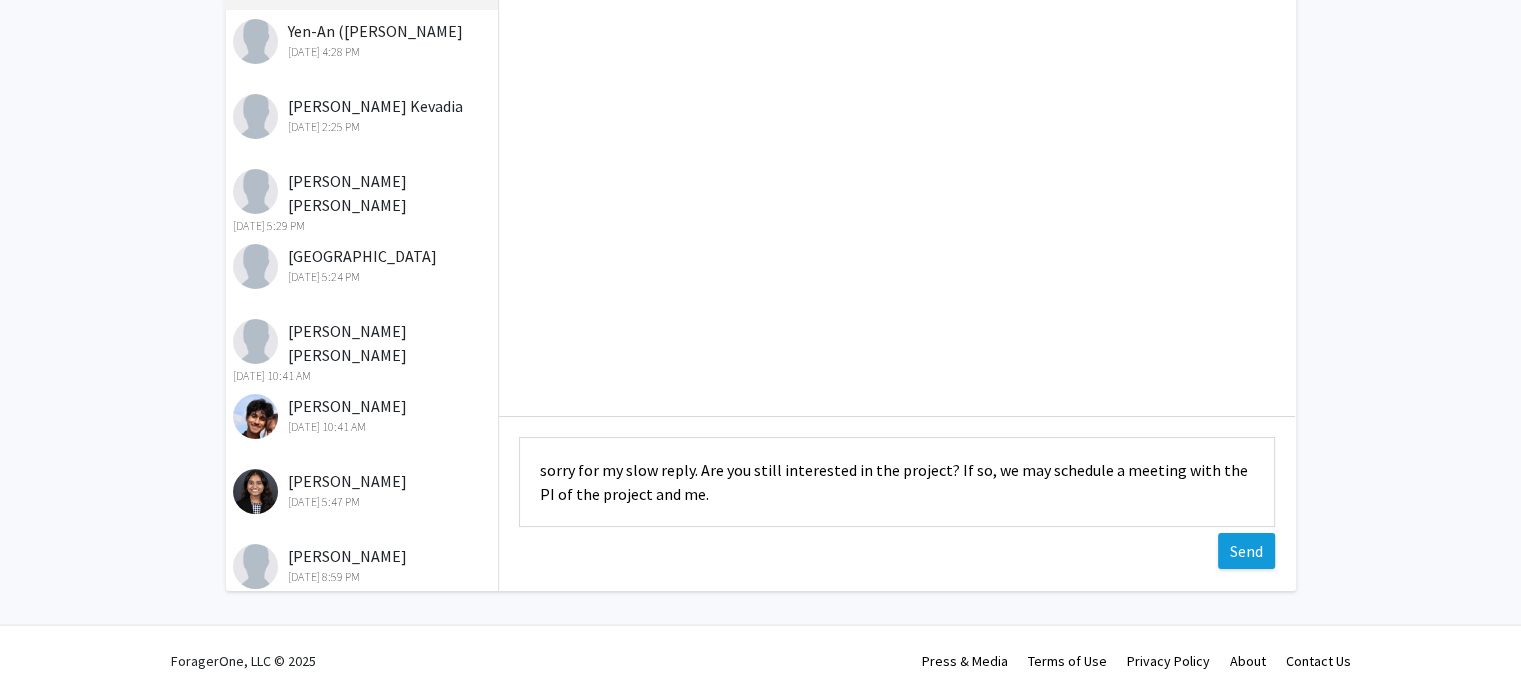 type on "sorry for my slow reply. Are you still interested in the project? If so, we may schedule a meeting with the PI of the project and me." 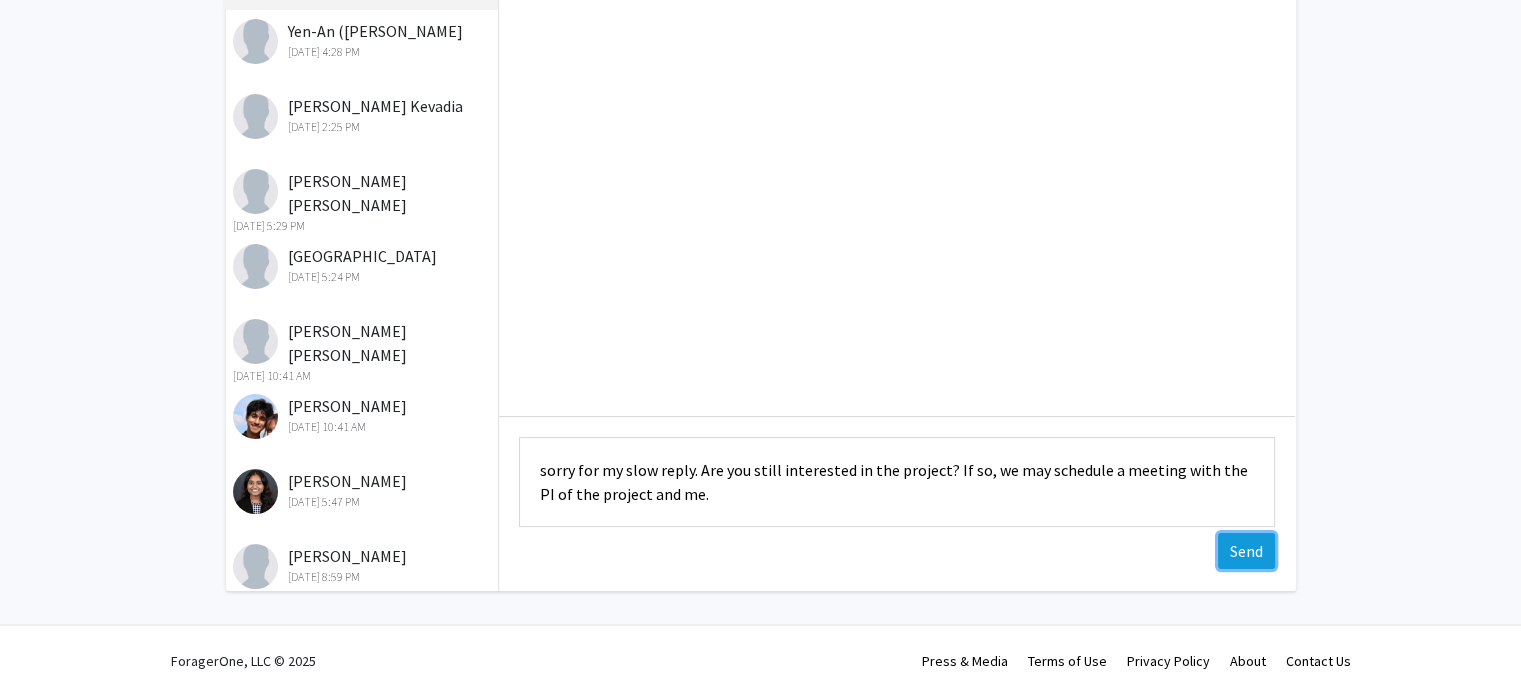 click on "Send" at bounding box center [1246, 551] 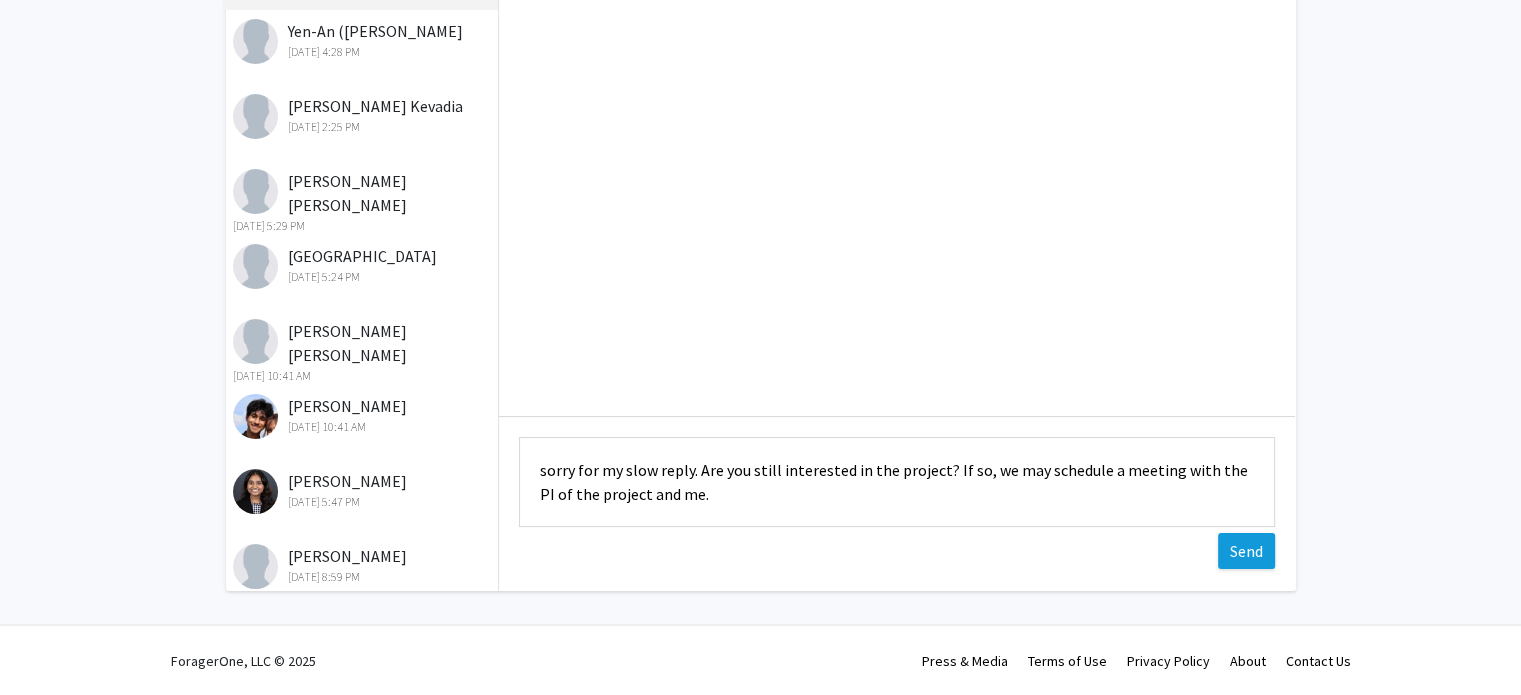 type 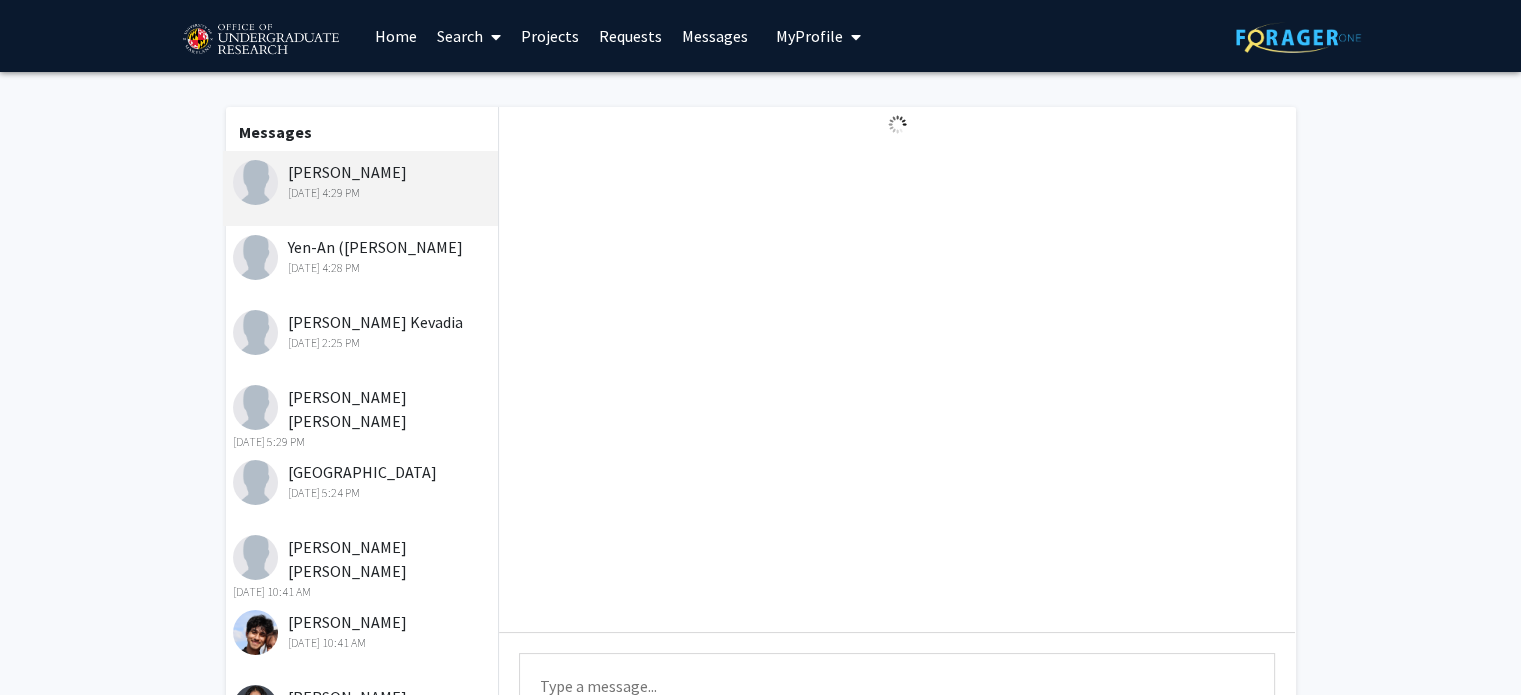 scroll, scrollTop: 0, scrollLeft: 0, axis: both 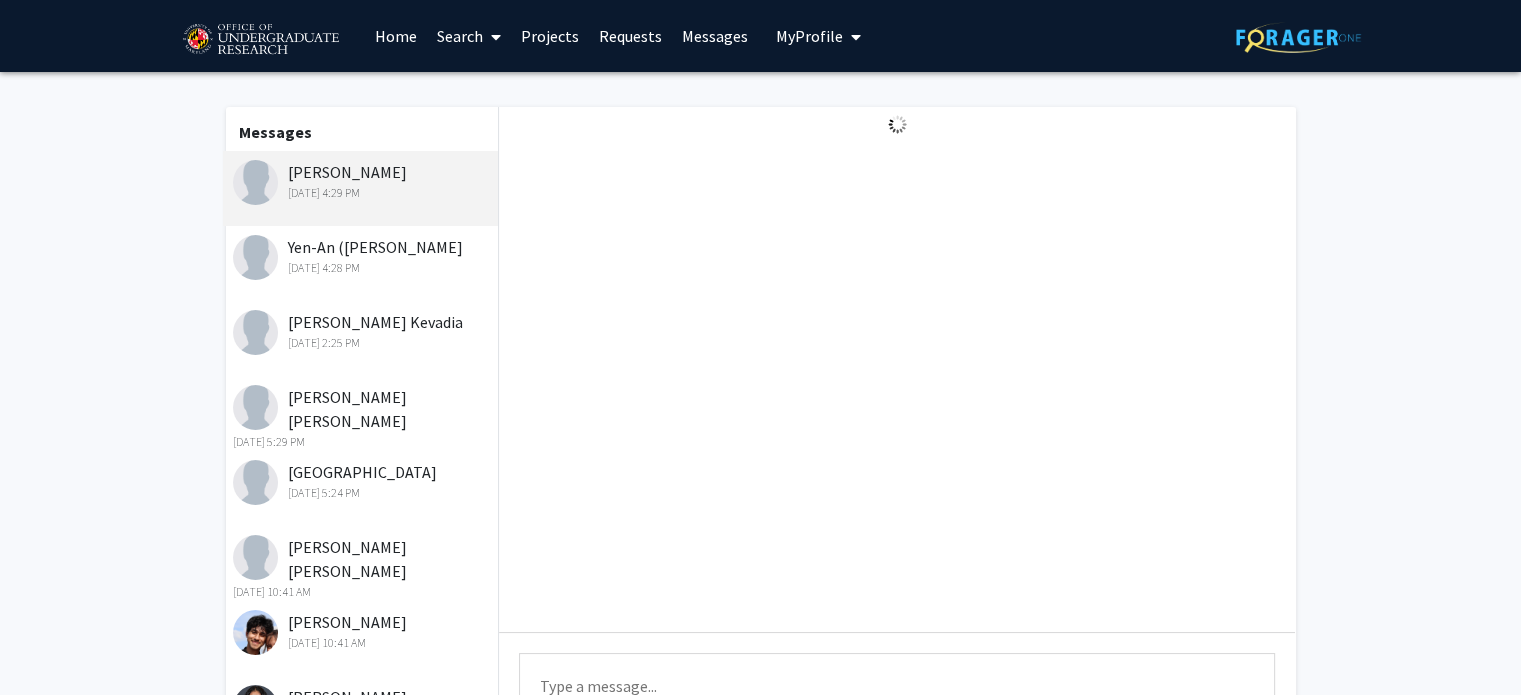 click on "Yen-An ([PERSON_NAME]) Lu   [DATE] 4:28 PM" 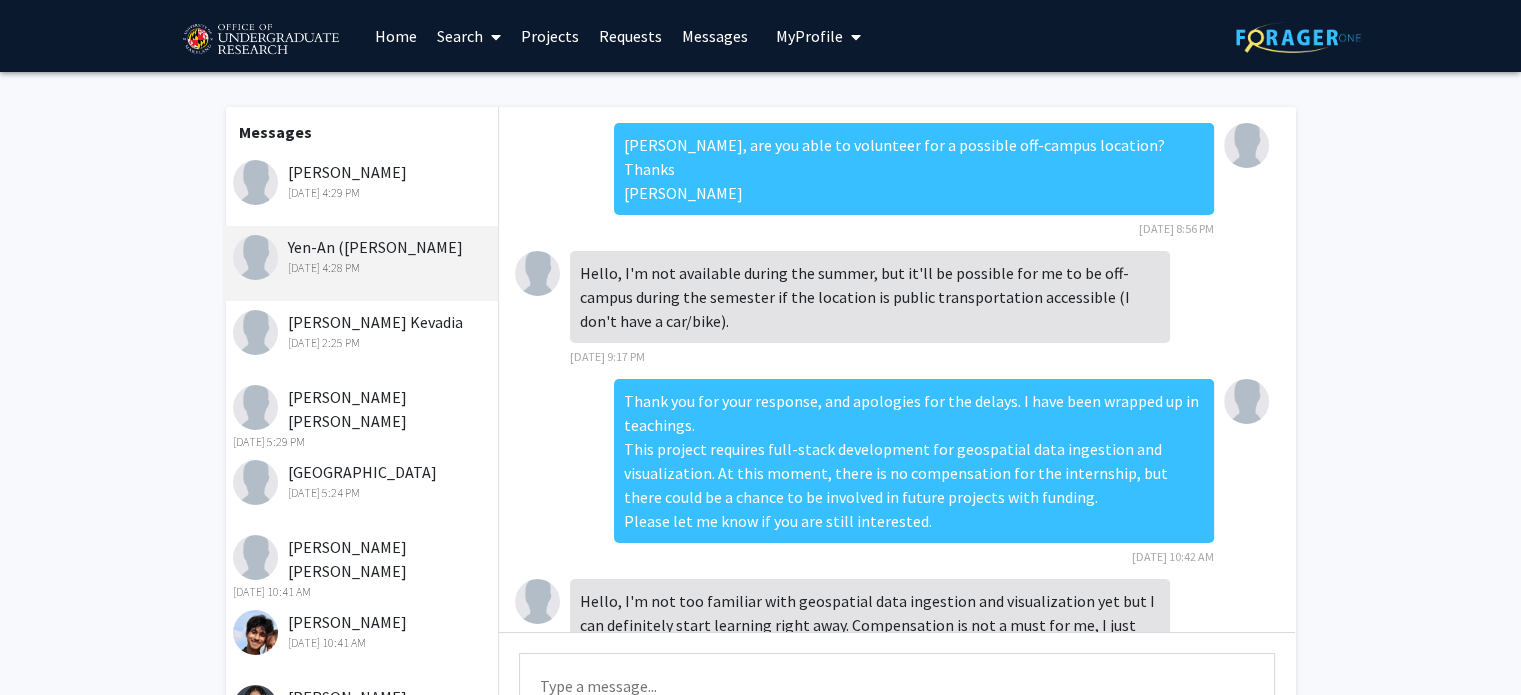 scroll, scrollTop: 275, scrollLeft: 0, axis: vertical 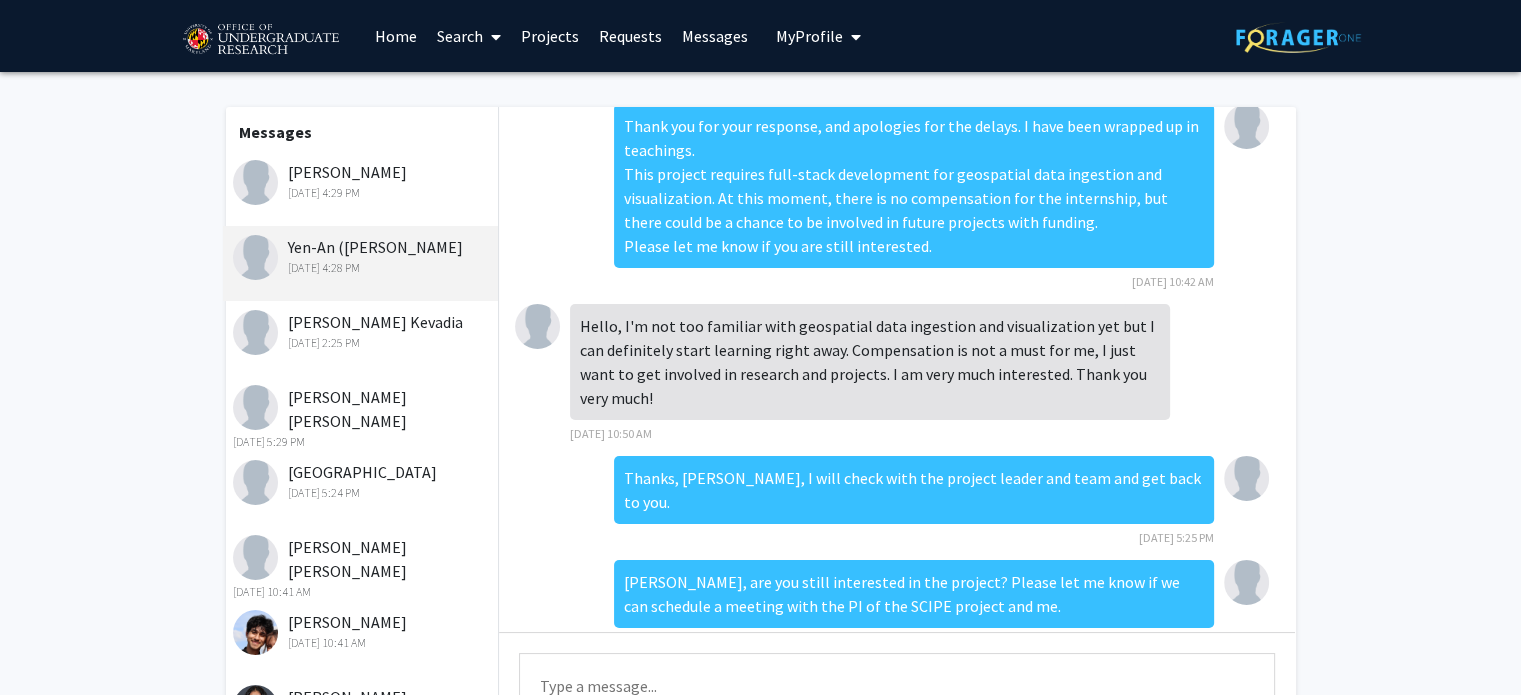 click on "[DATE] 4:29 PM" 